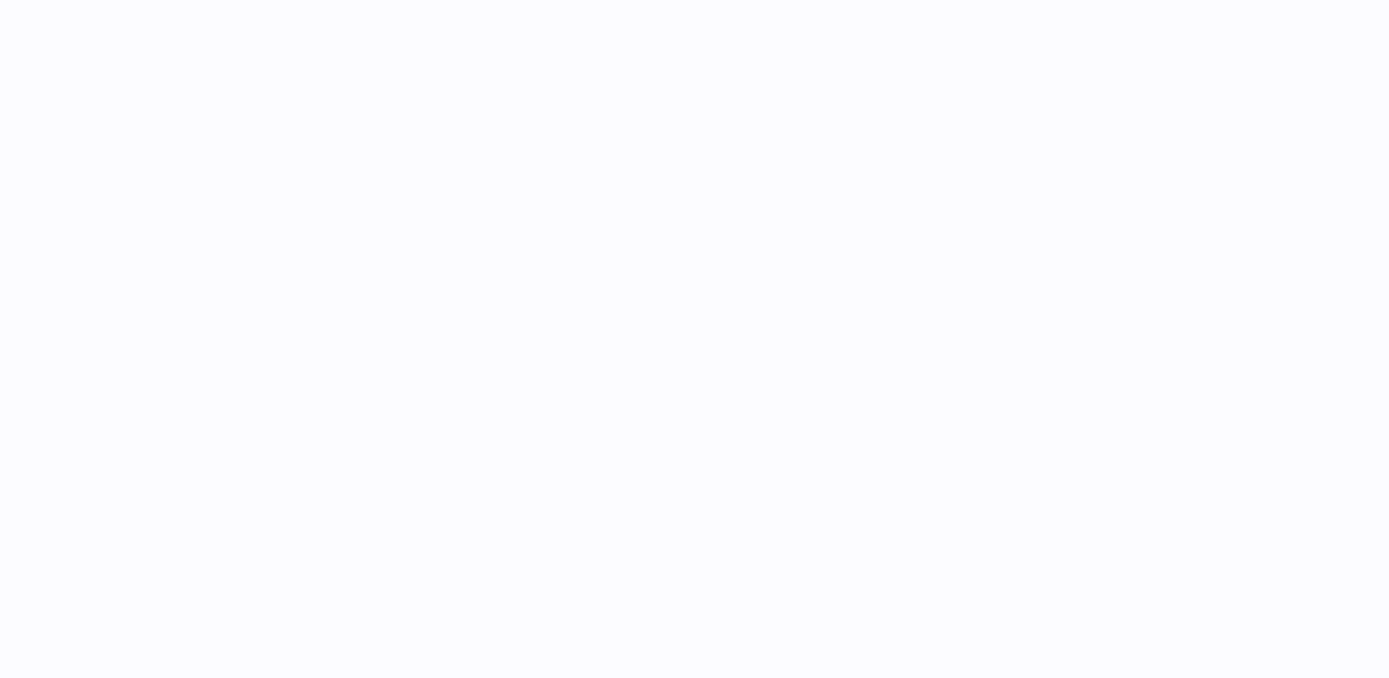 scroll, scrollTop: 0, scrollLeft: 0, axis: both 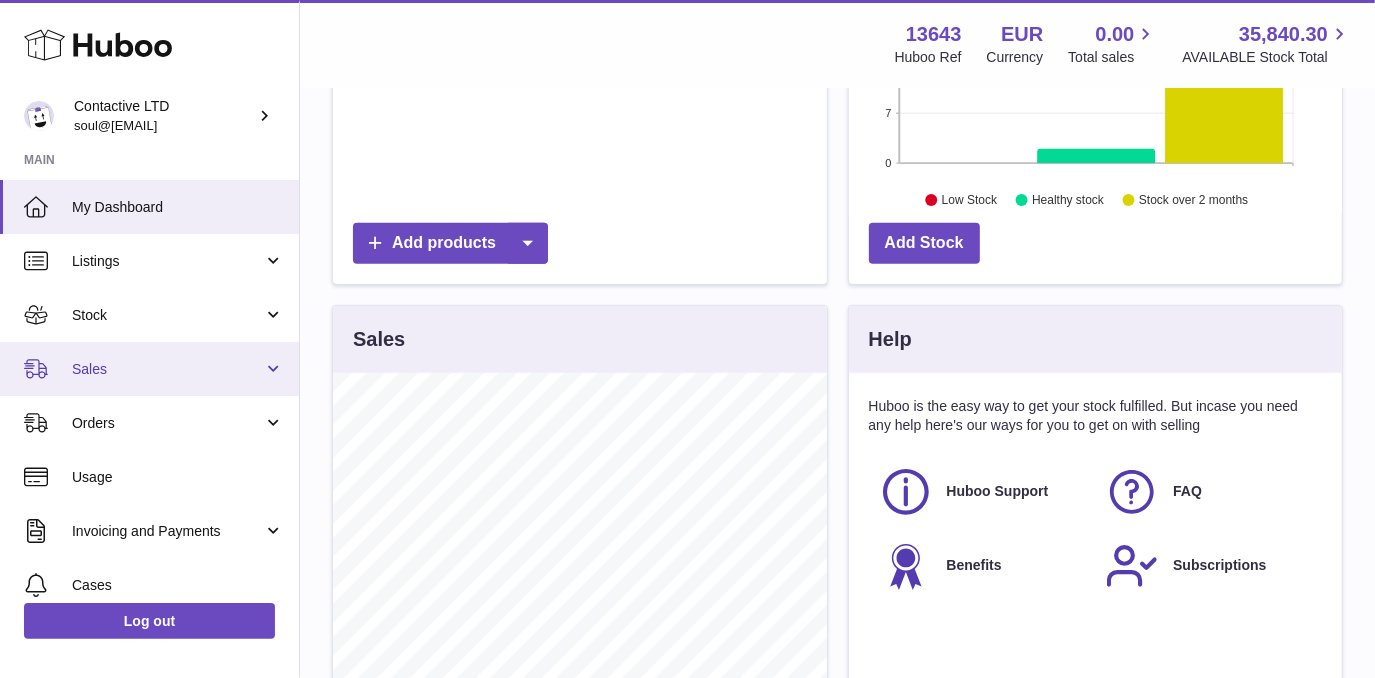 click on "Sales" at bounding box center (167, 369) 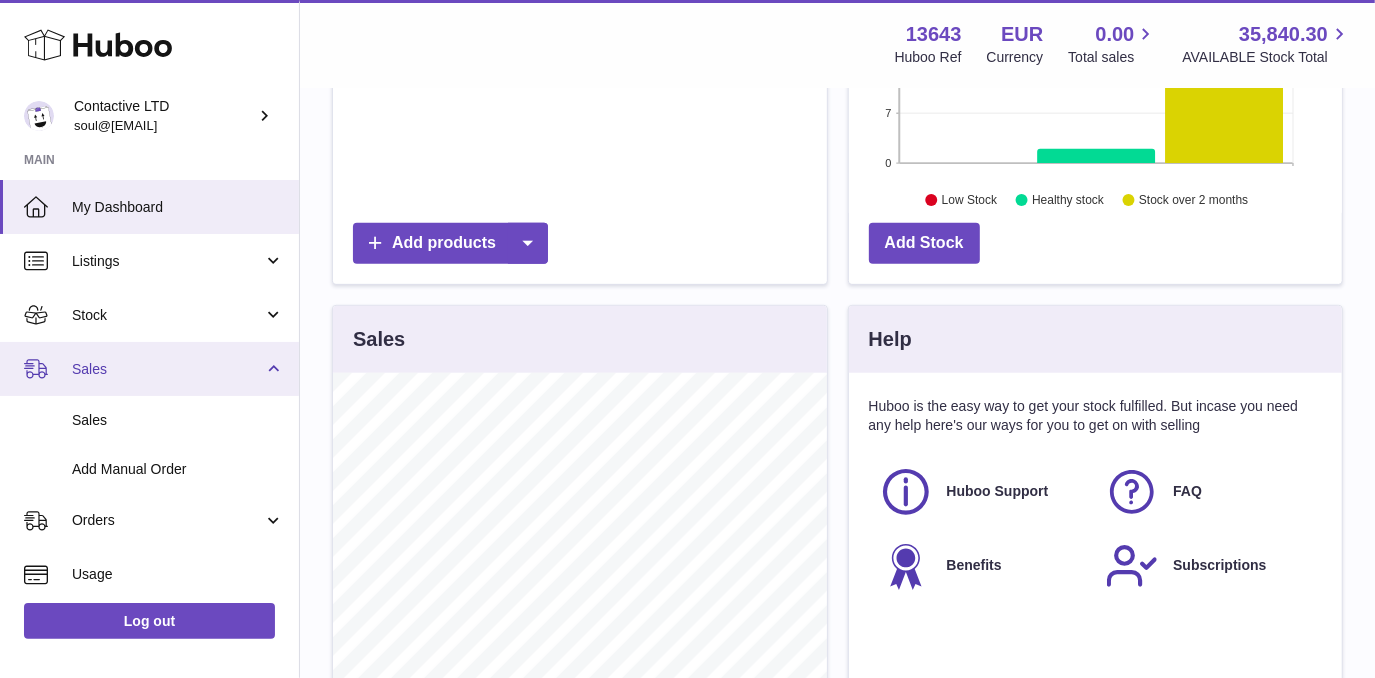 click on "Sales" at bounding box center [167, 369] 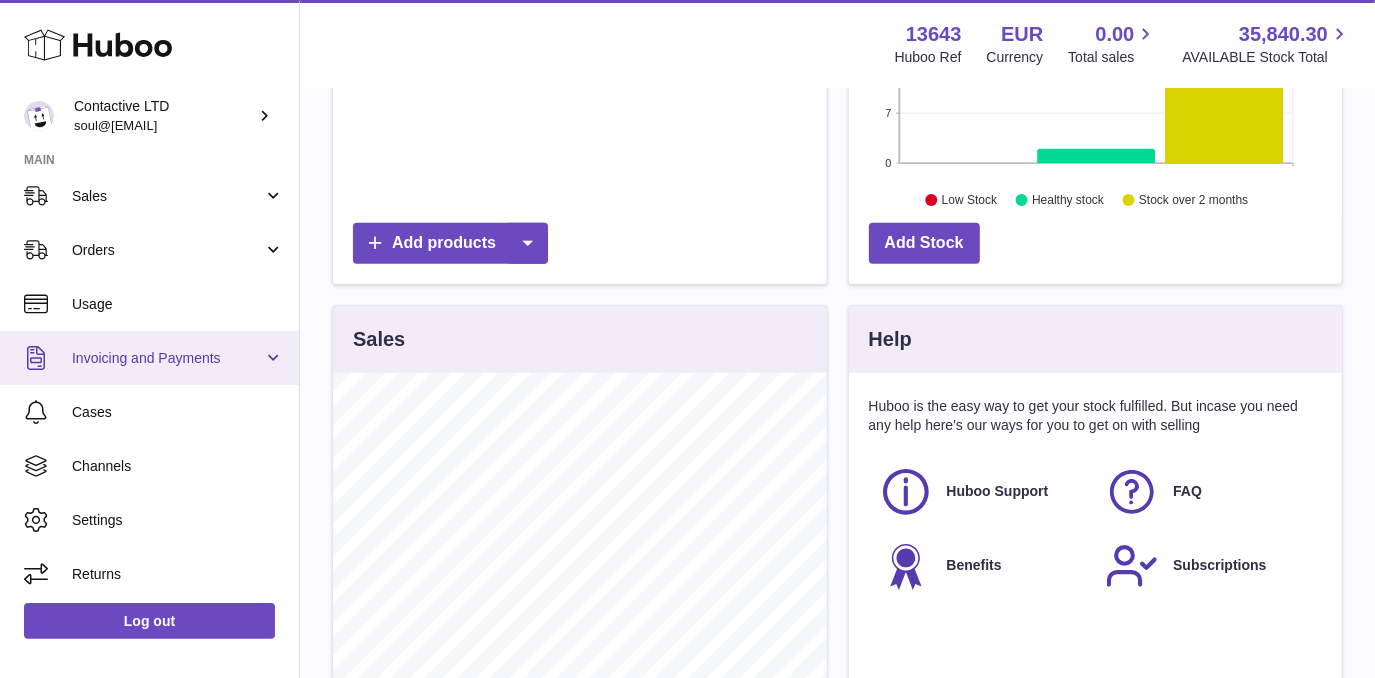 scroll, scrollTop: 175, scrollLeft: 0, axis: vertical 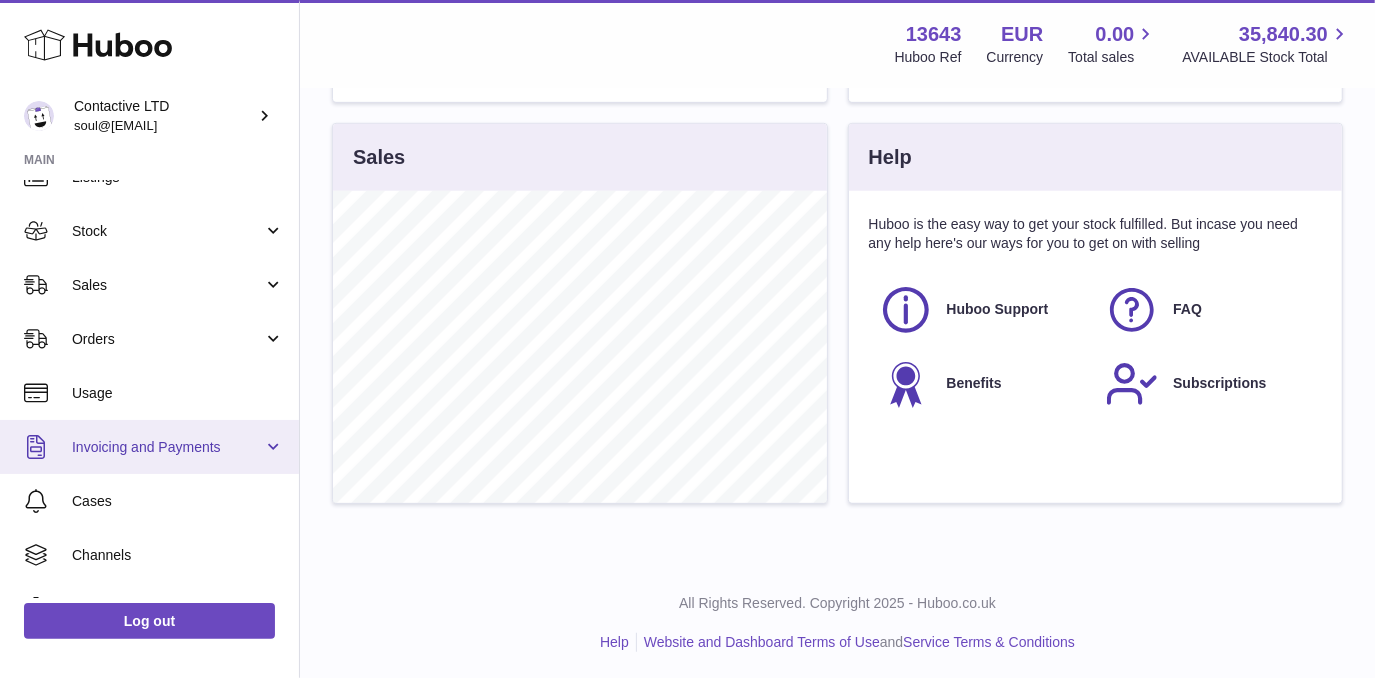 click on "Invoicing and Payments" at bounding box center [167, 447] 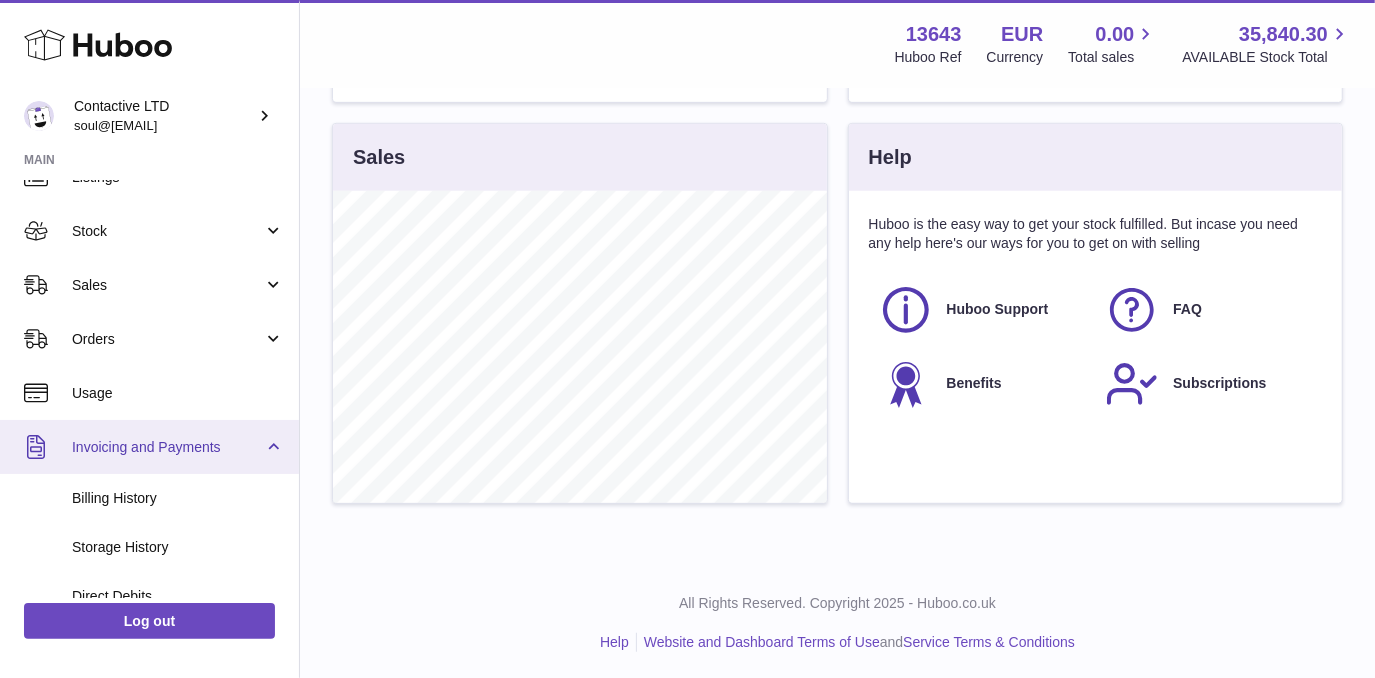 click on "Invoicing and Payments" at bounding box center [167, 447] 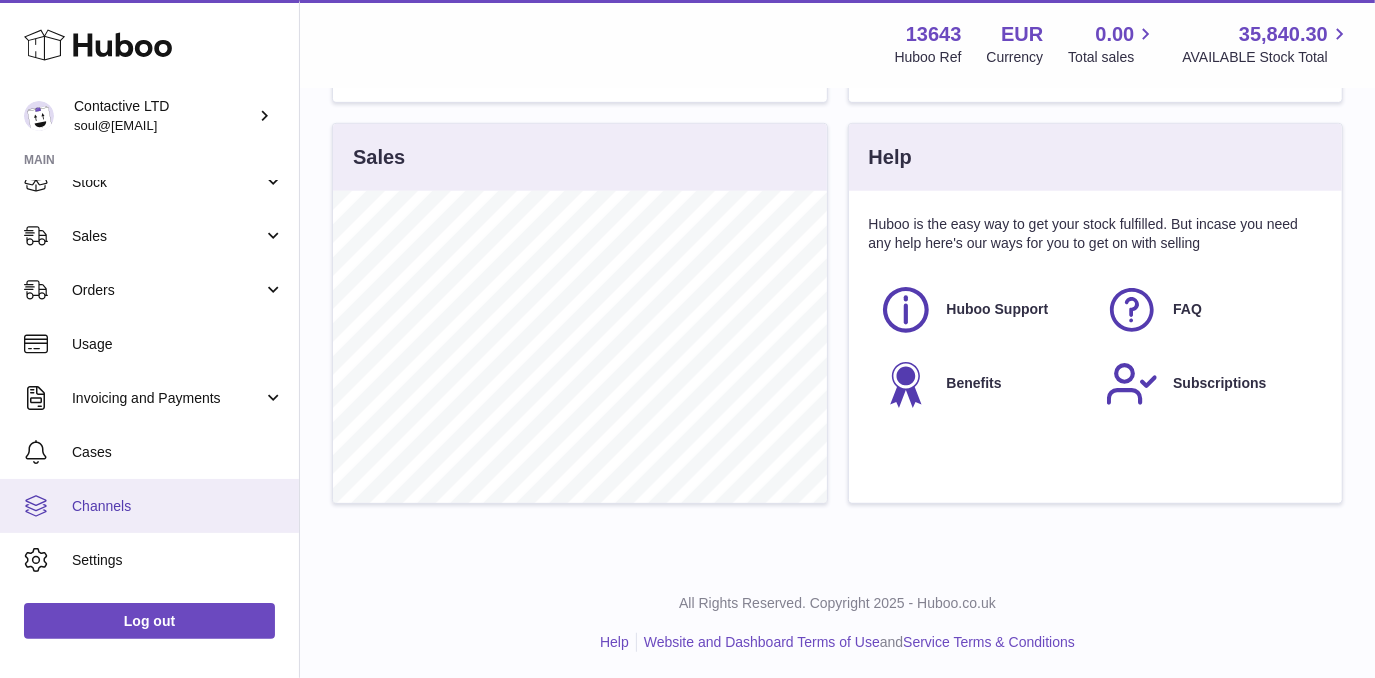 scroll, scrollTop: 175, scrollLeft: 0, axis: vertical 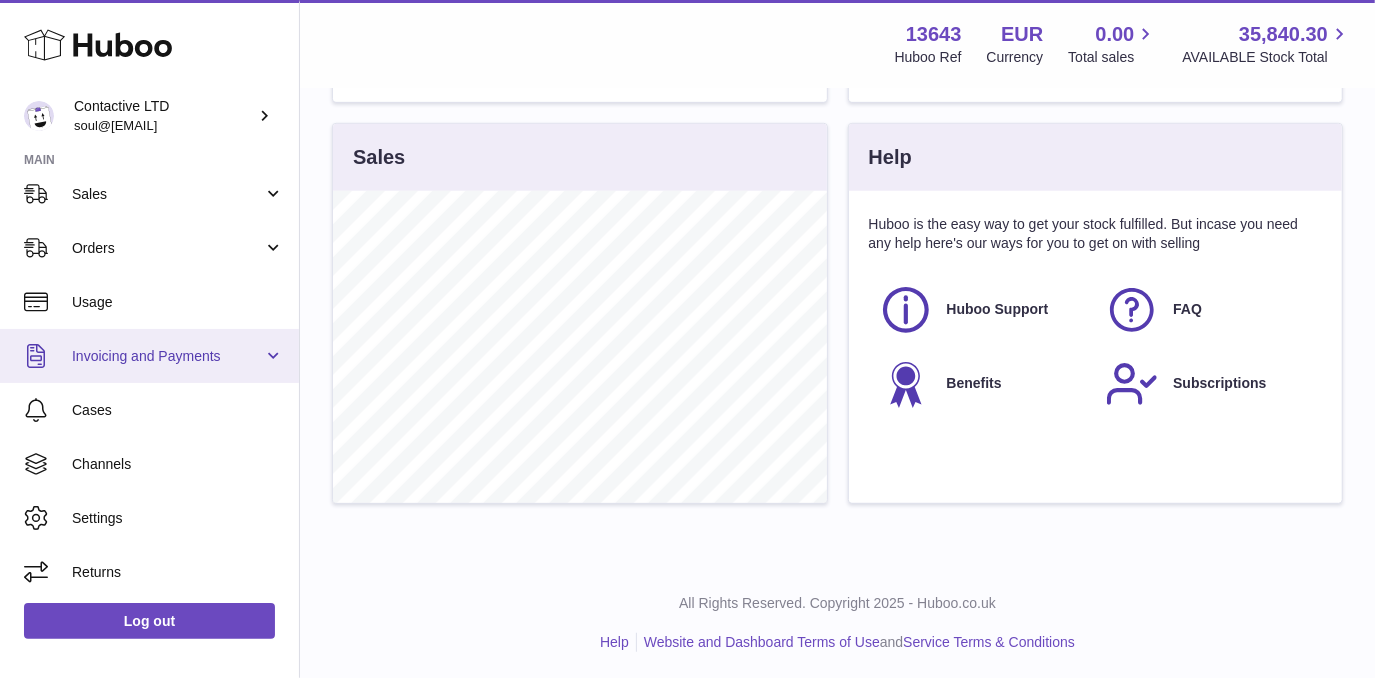 click on "Invoicing and Payments" at bounding box center [149, 356] 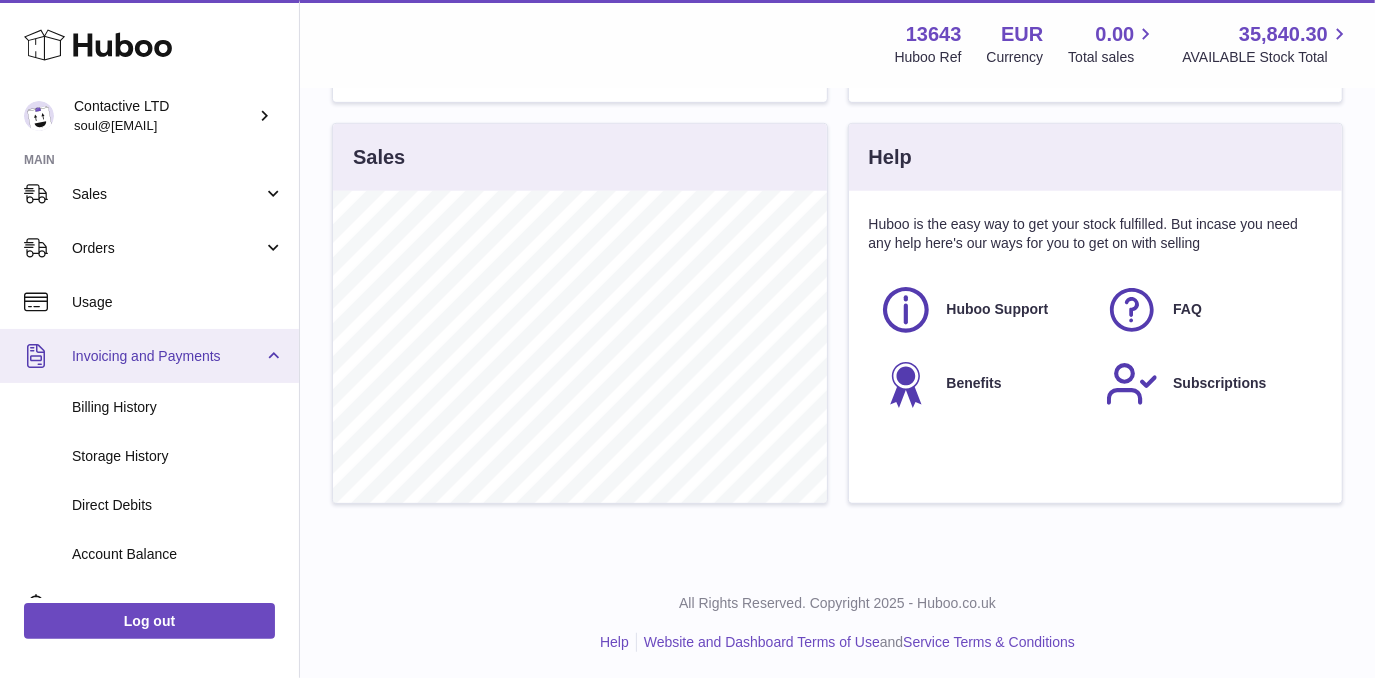 click on "Invoicing and Payments" at bounding box center (167, 356) 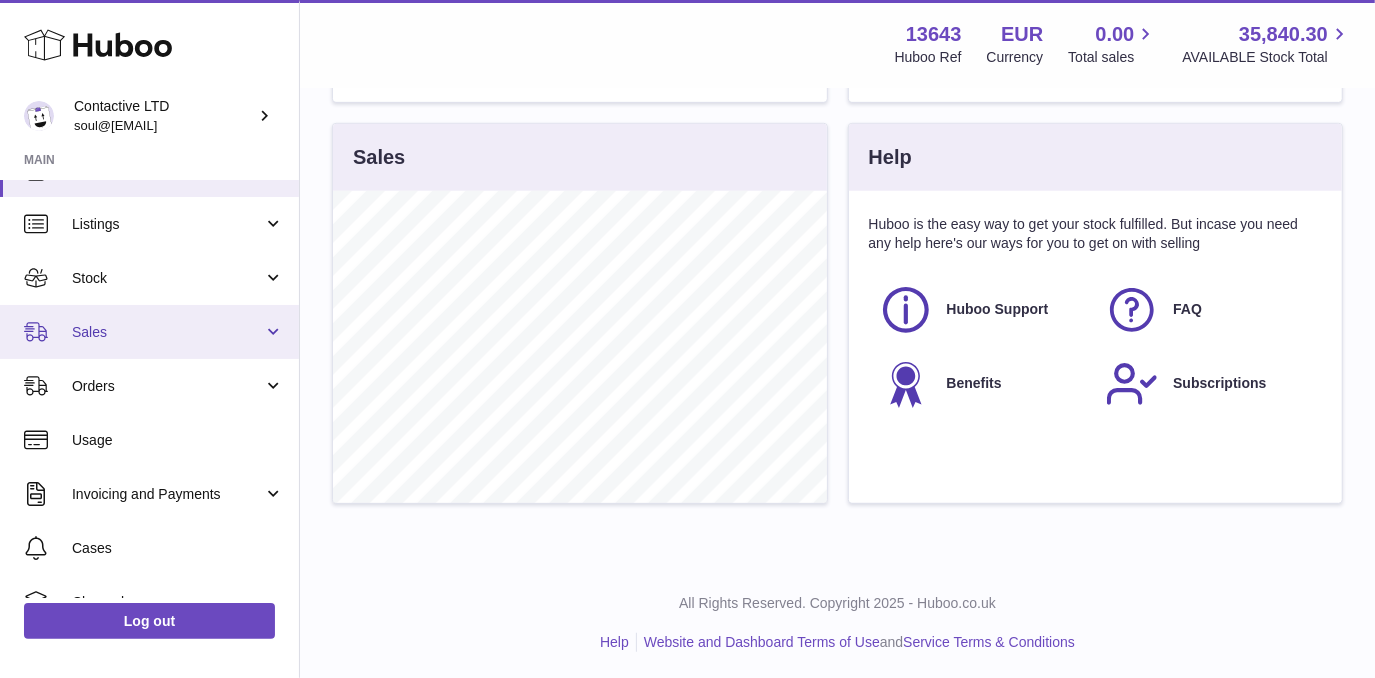 scroll, scrollTop: 0, scrollLeft: 0, axis: both 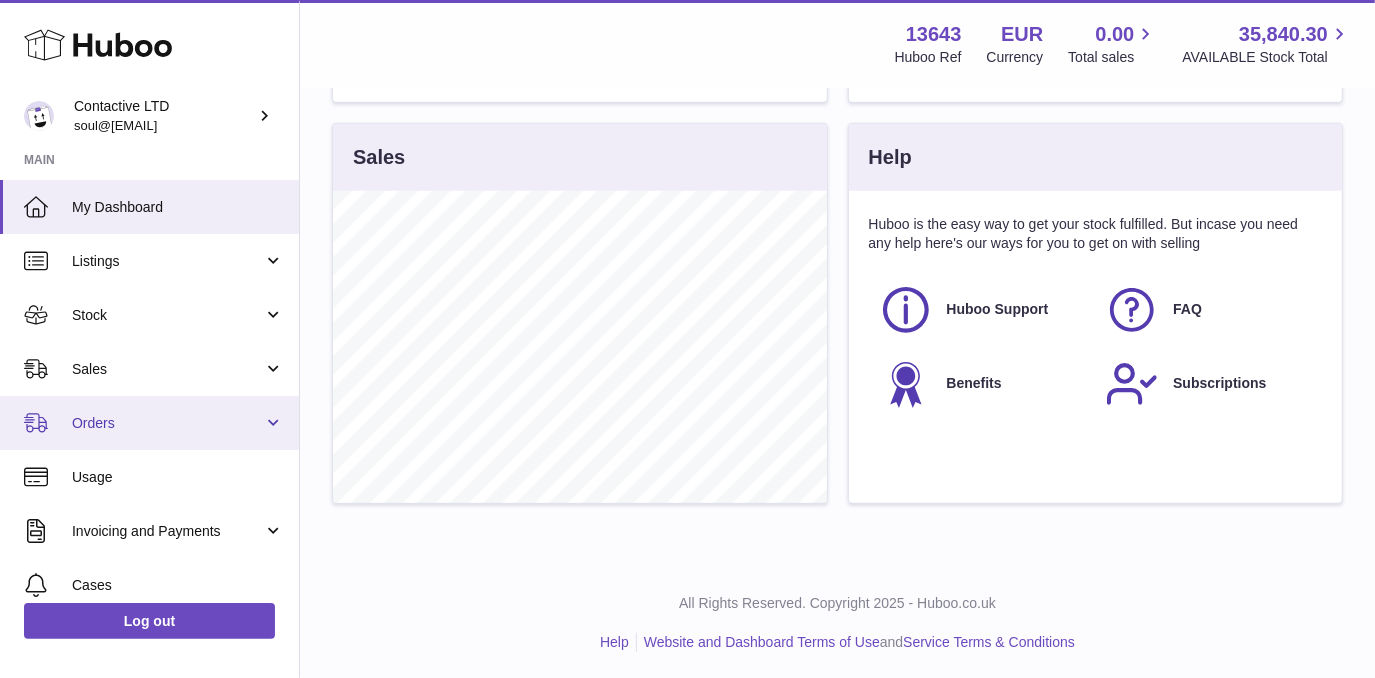 click on "Orders" at bounding box center (167, 423) 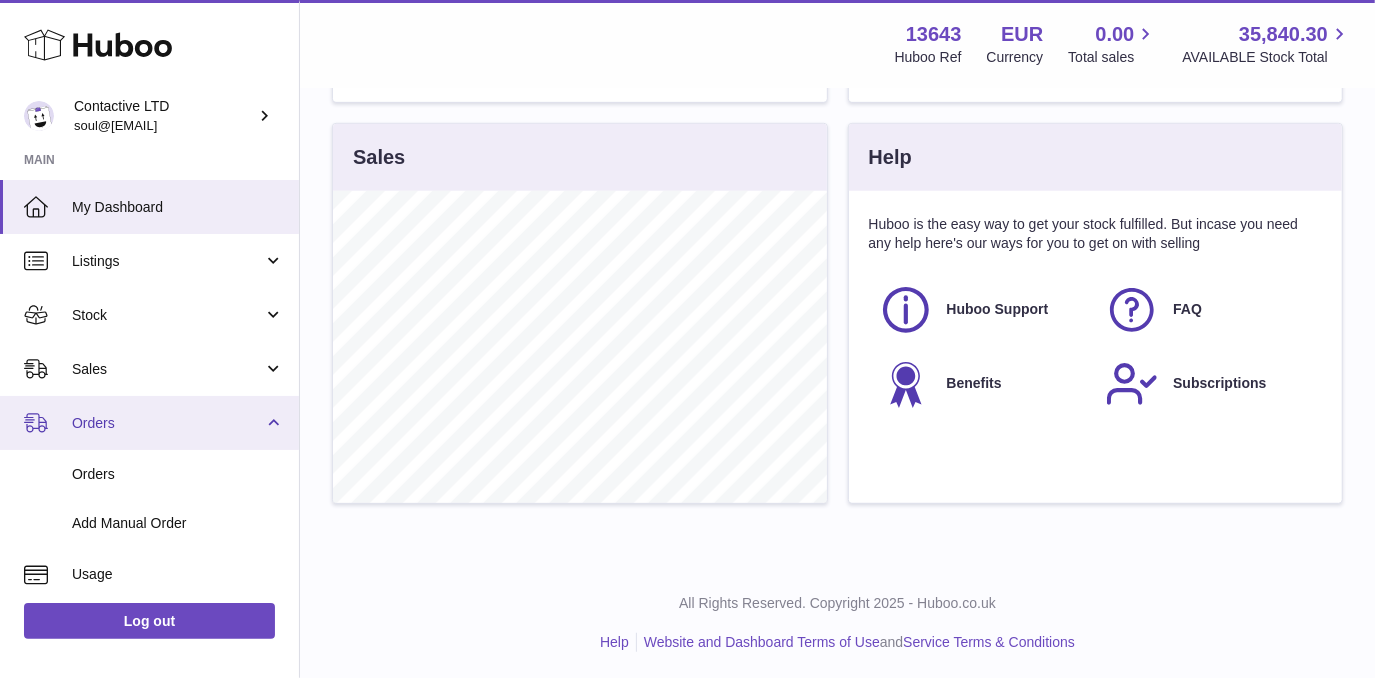 click on "Orders" at bounding box center (149, 423) 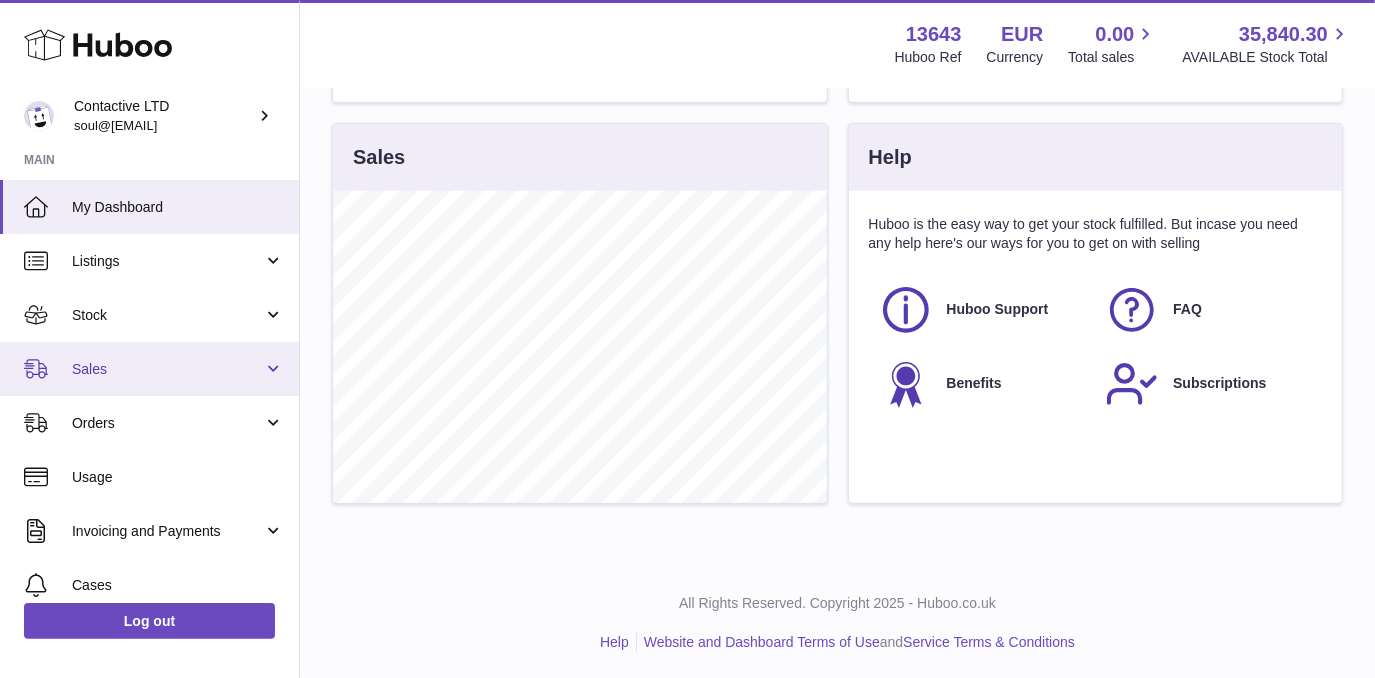 click on "Sales" at bounding box center [149, 369] 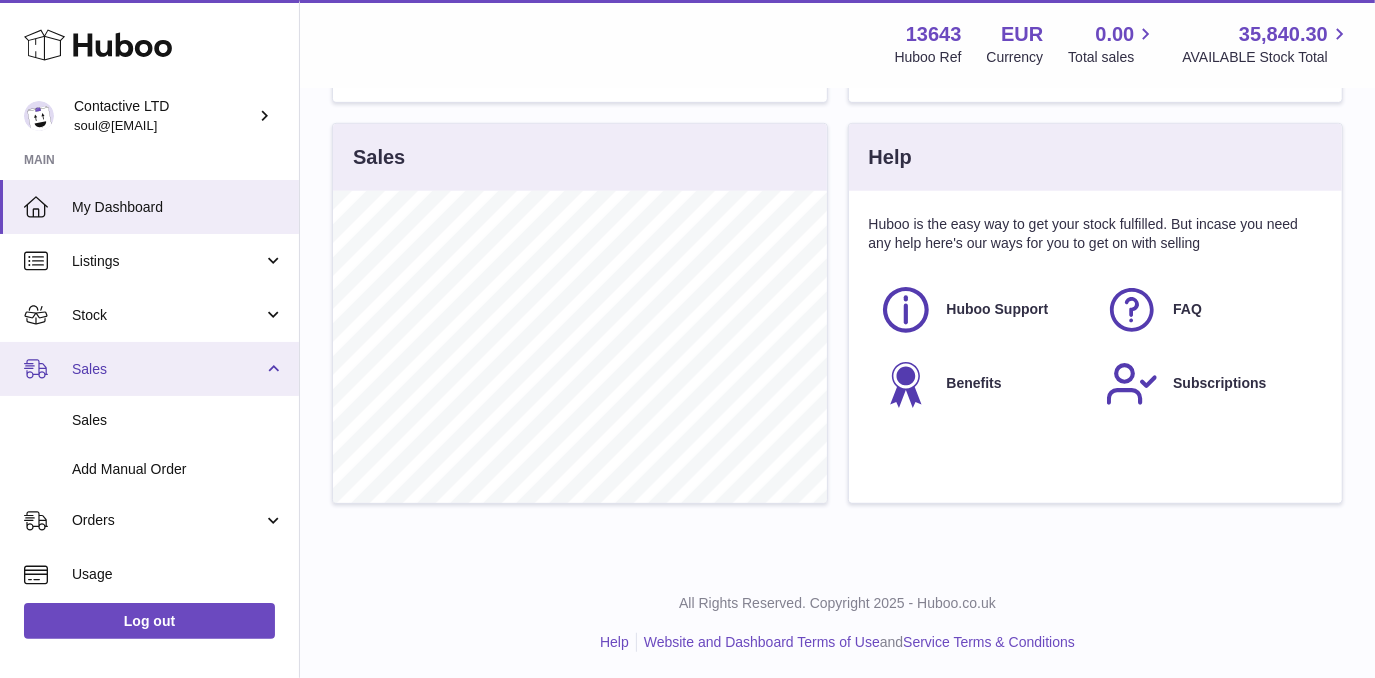 click on "Sales" at bounding box center (149, 369) 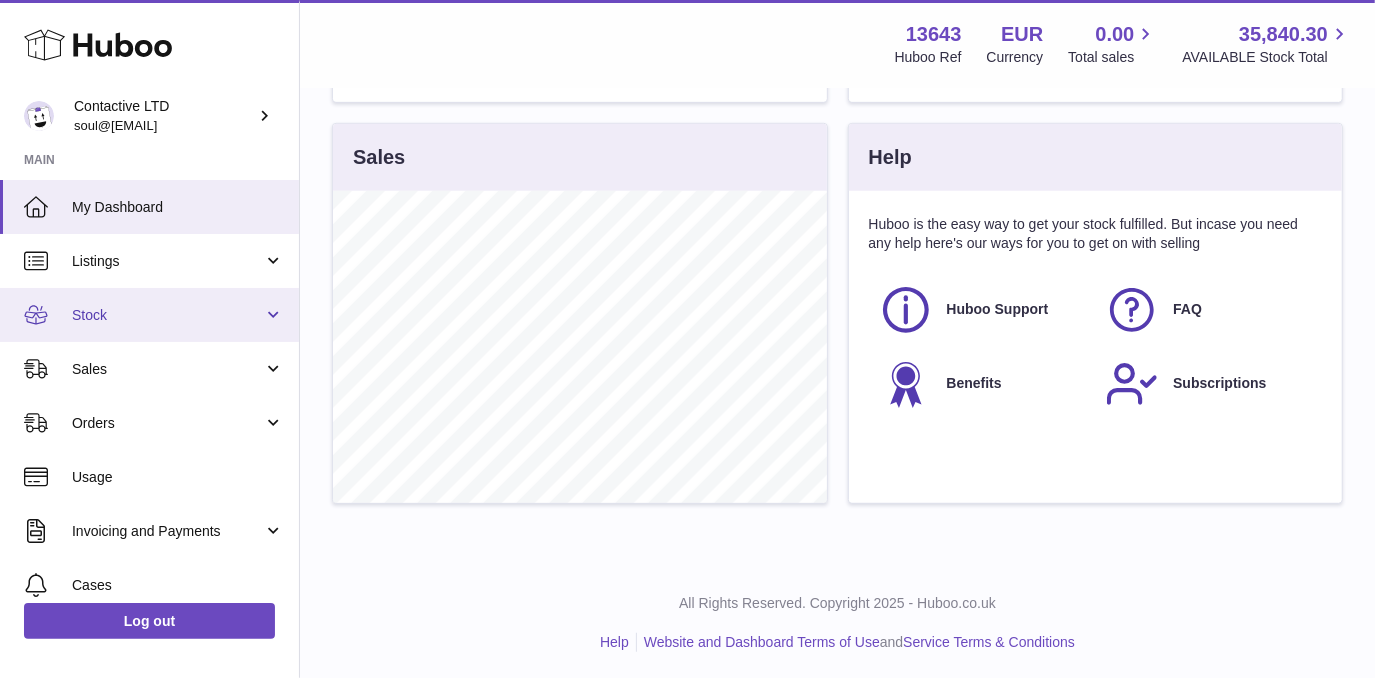 click on "Stock" at bounding box center (167, 315) 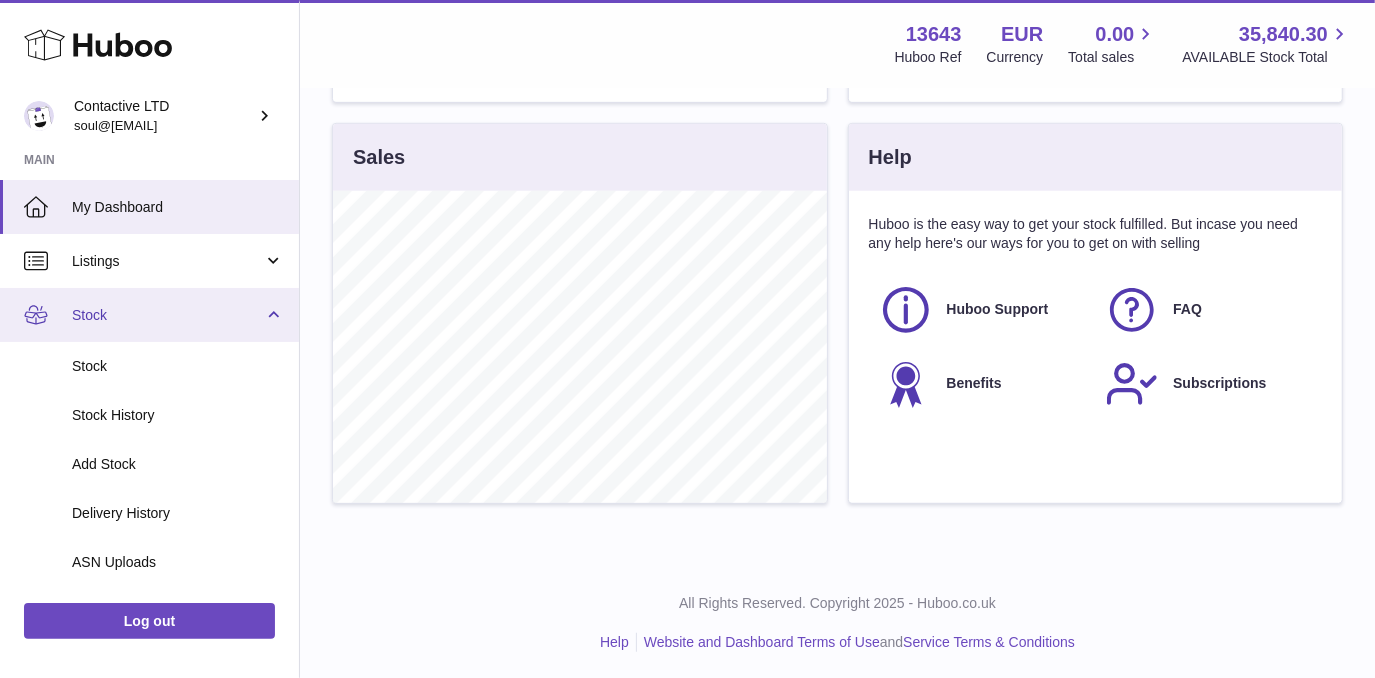 click on "Stock" at bounding box center [167, 315] 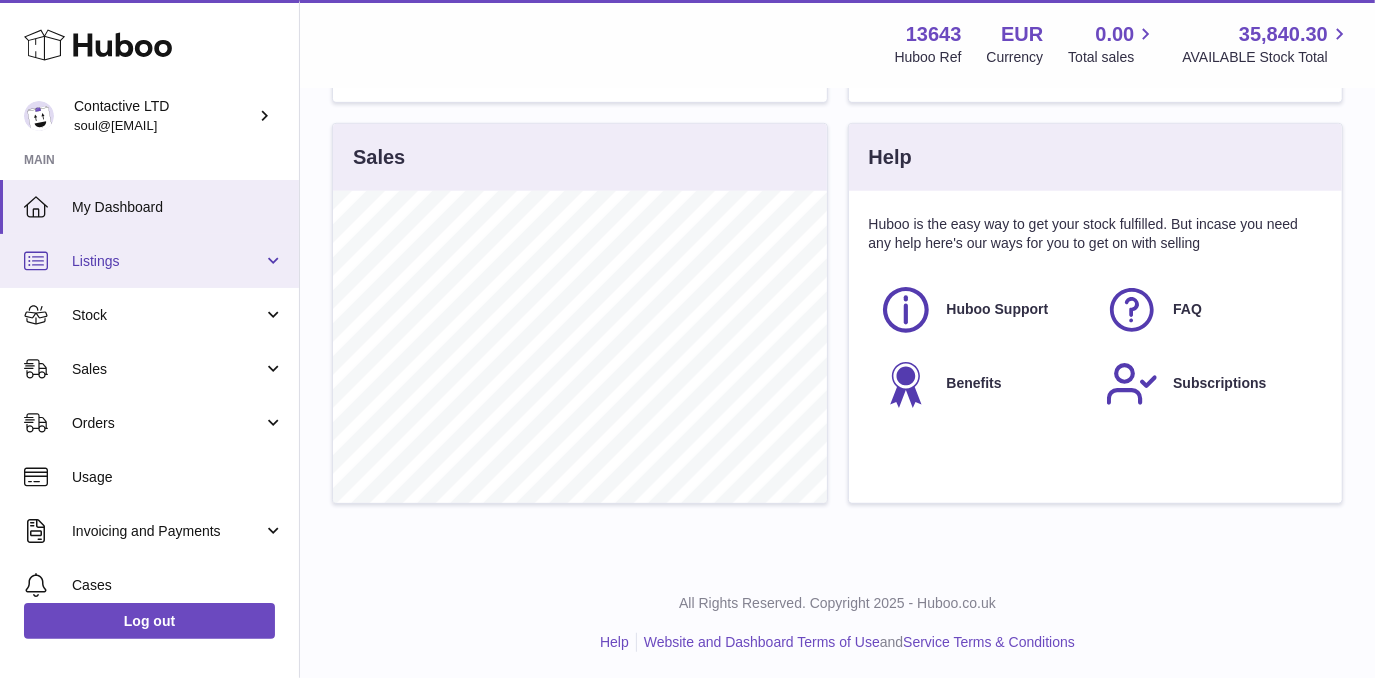 click on "Listings" at bounding box center (149, 261) 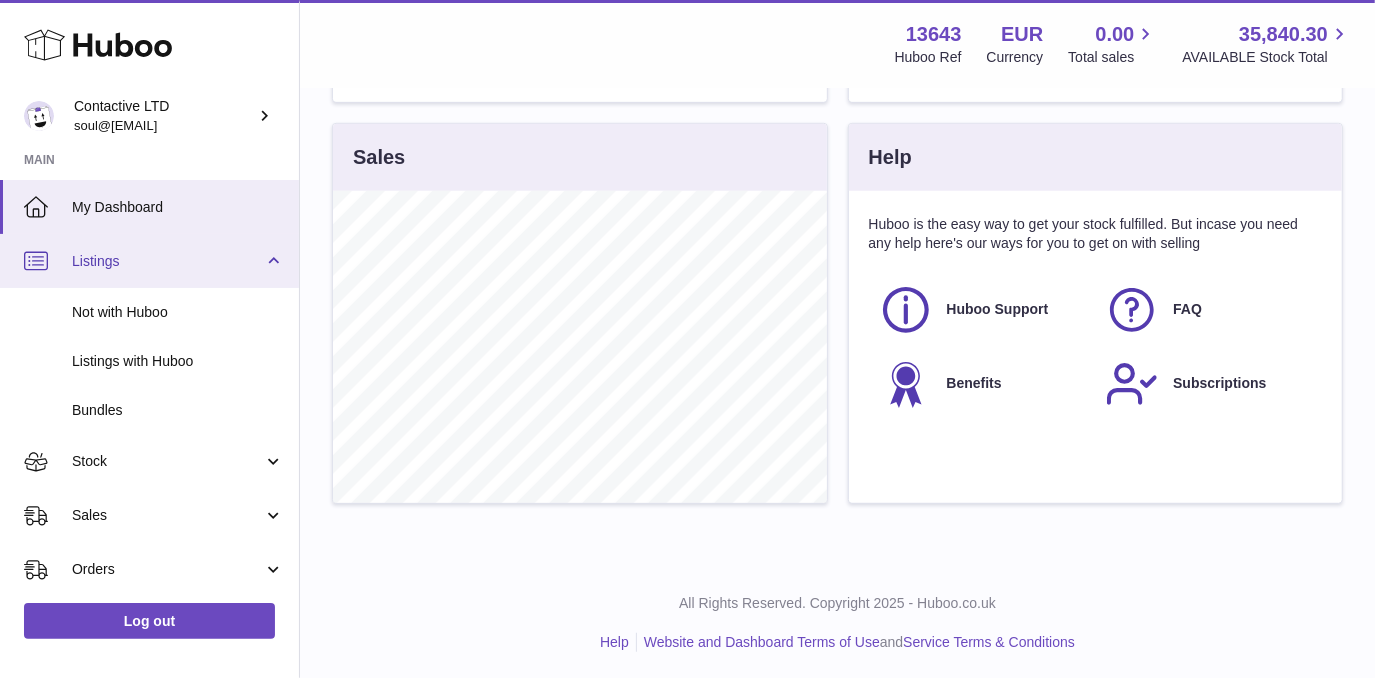 click on "Listings" at bounding box center [149, 261] 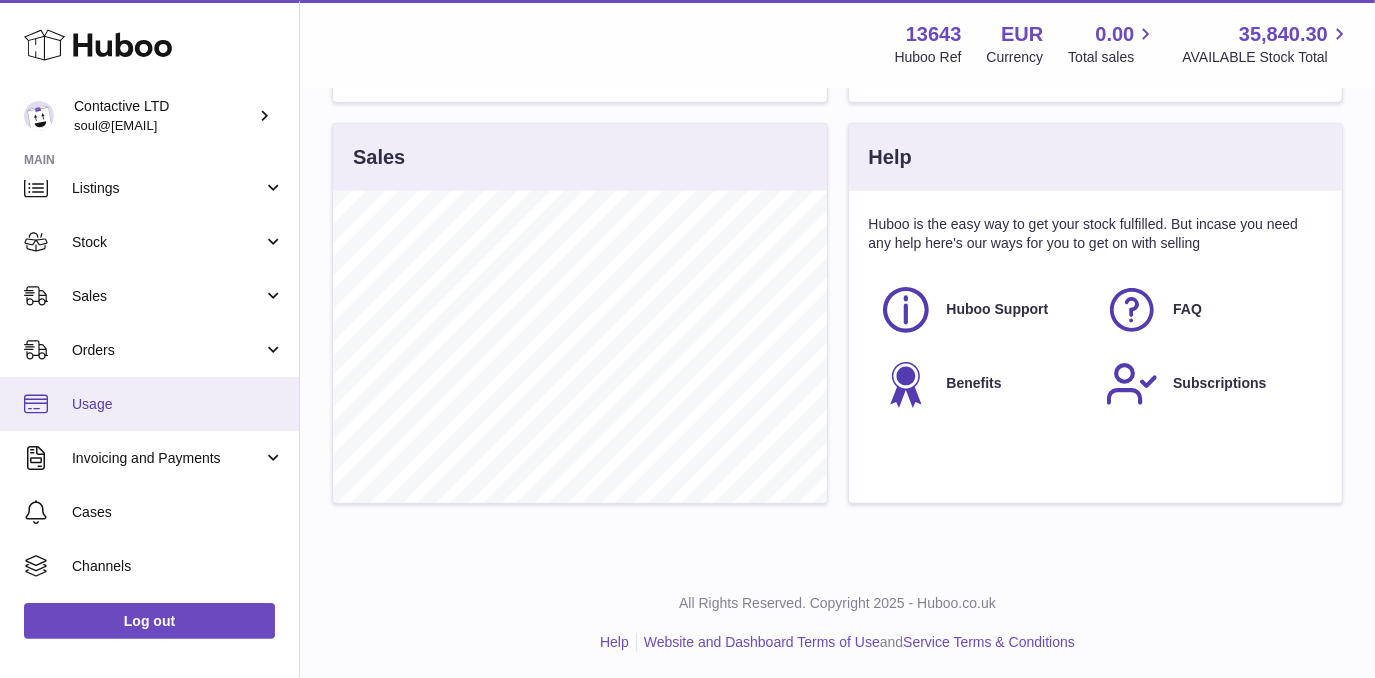 scroll, scrollTop: 175, scrollLeft: 0, axis: vertical 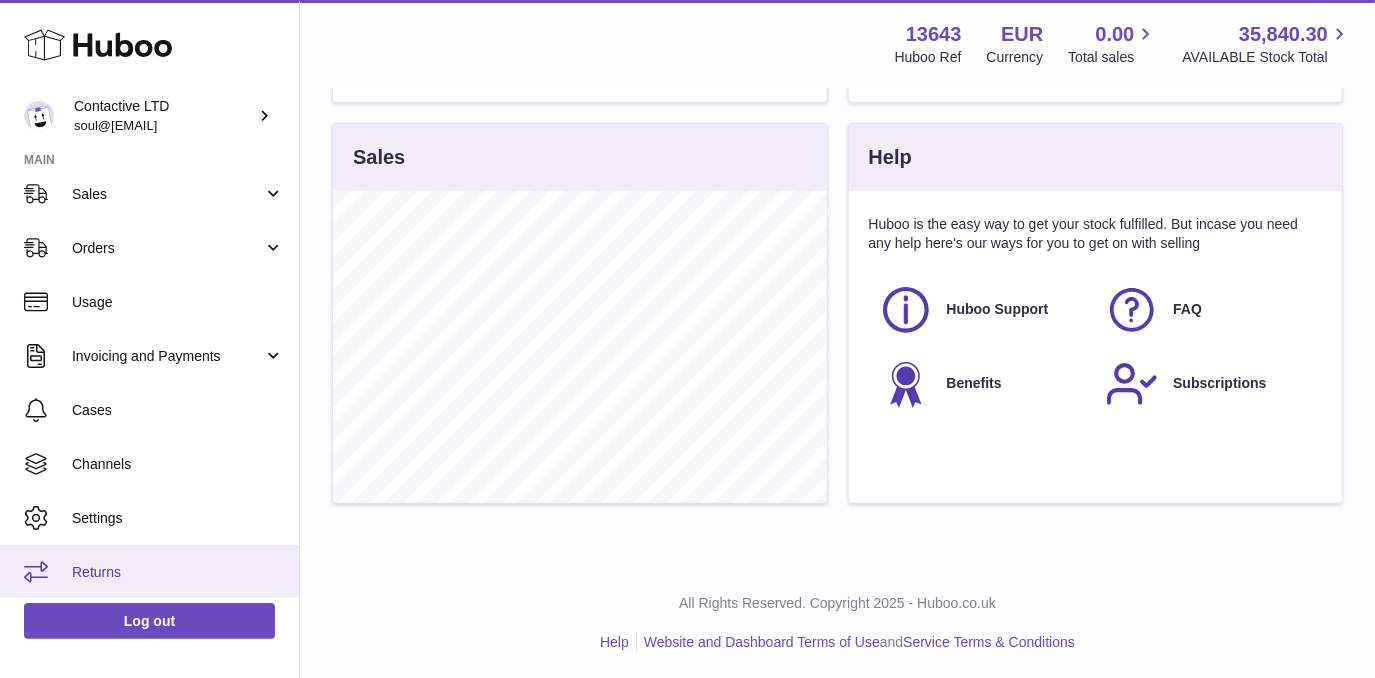 click 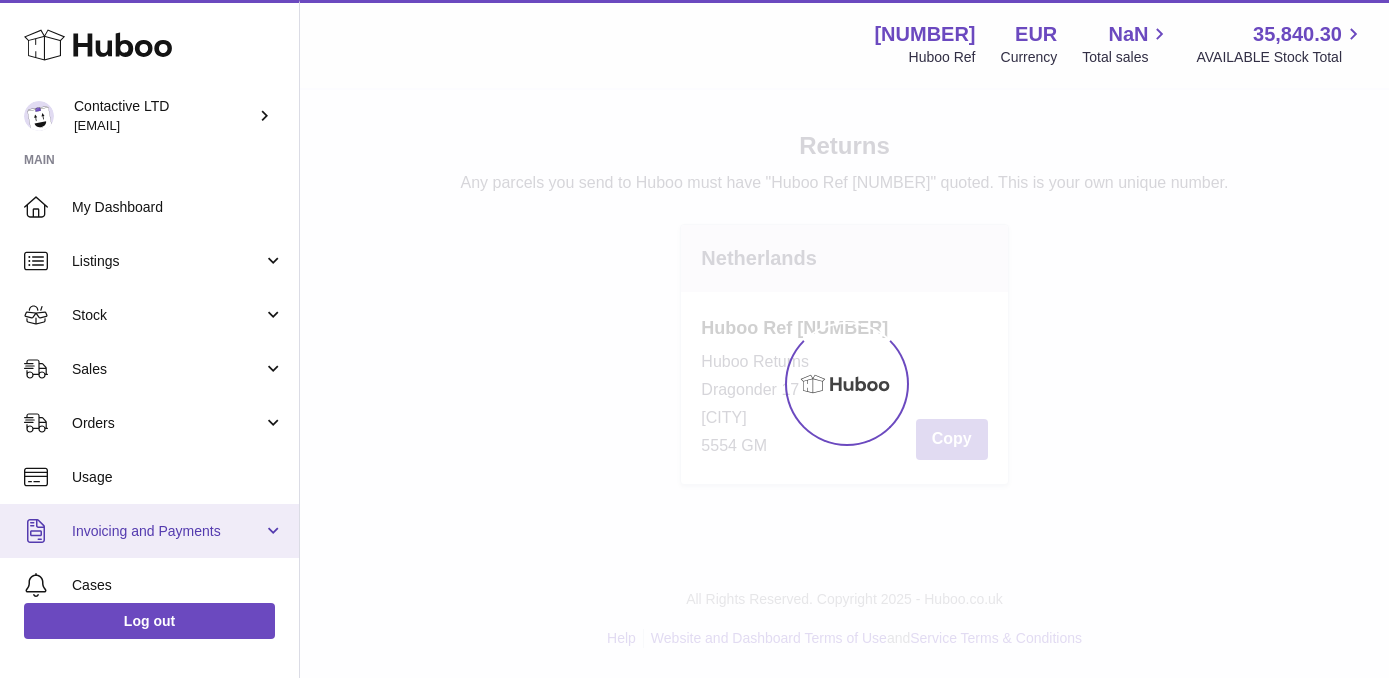 scroll, scrollTop: 0, scrollLeft: 0, axis: both 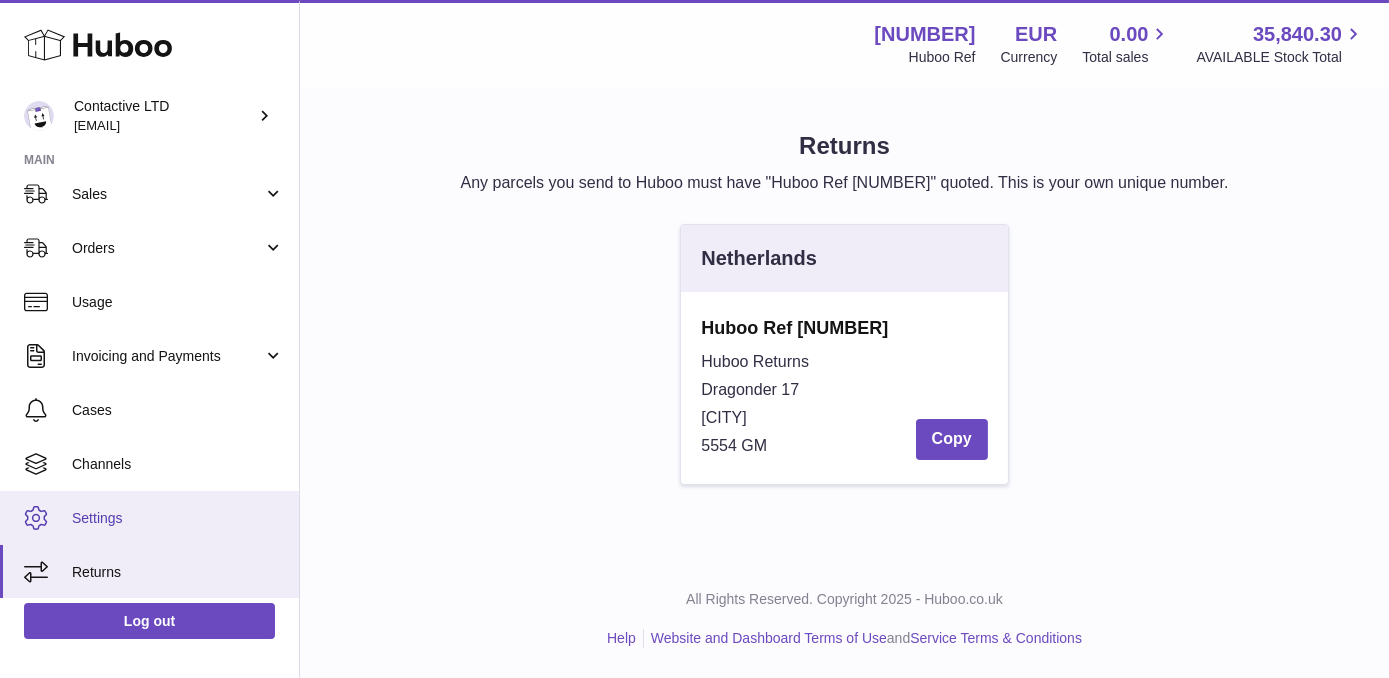 click on "Settings" at bounding box center [178, 518] 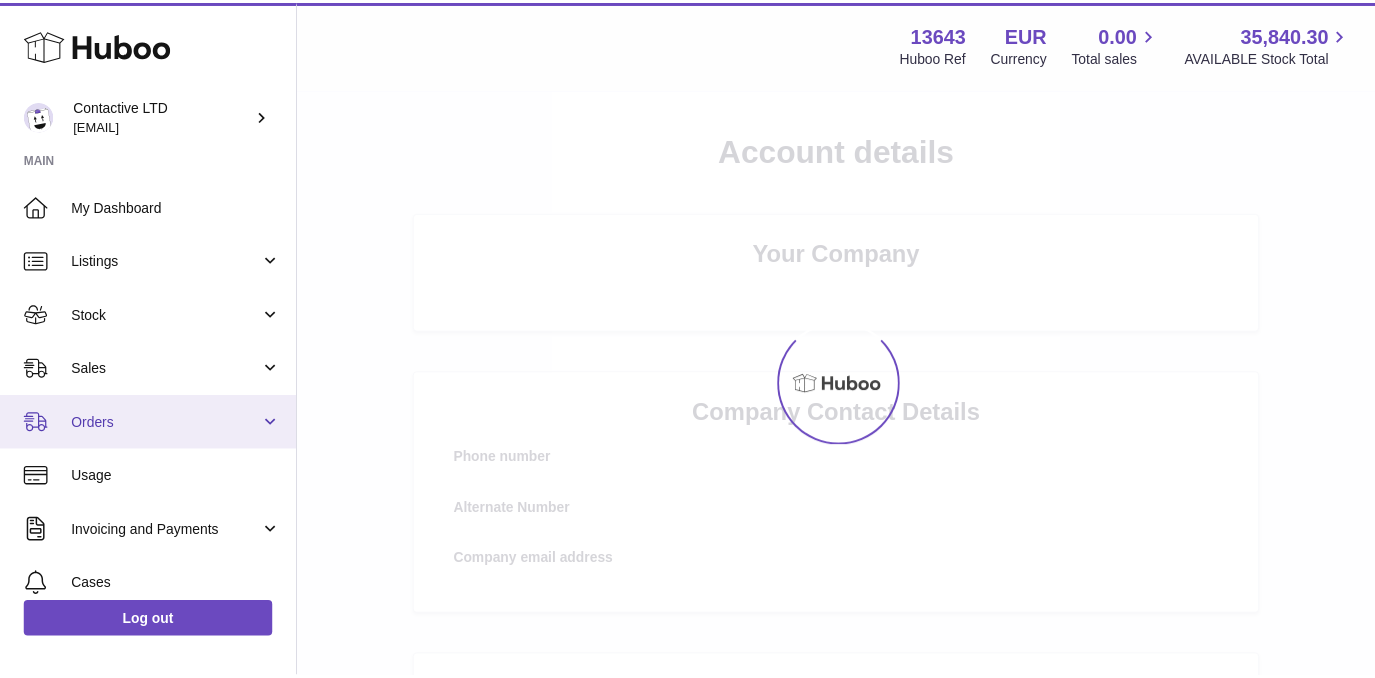 scroll, scrollTop: 0, scrollLeft: 0, axis: both 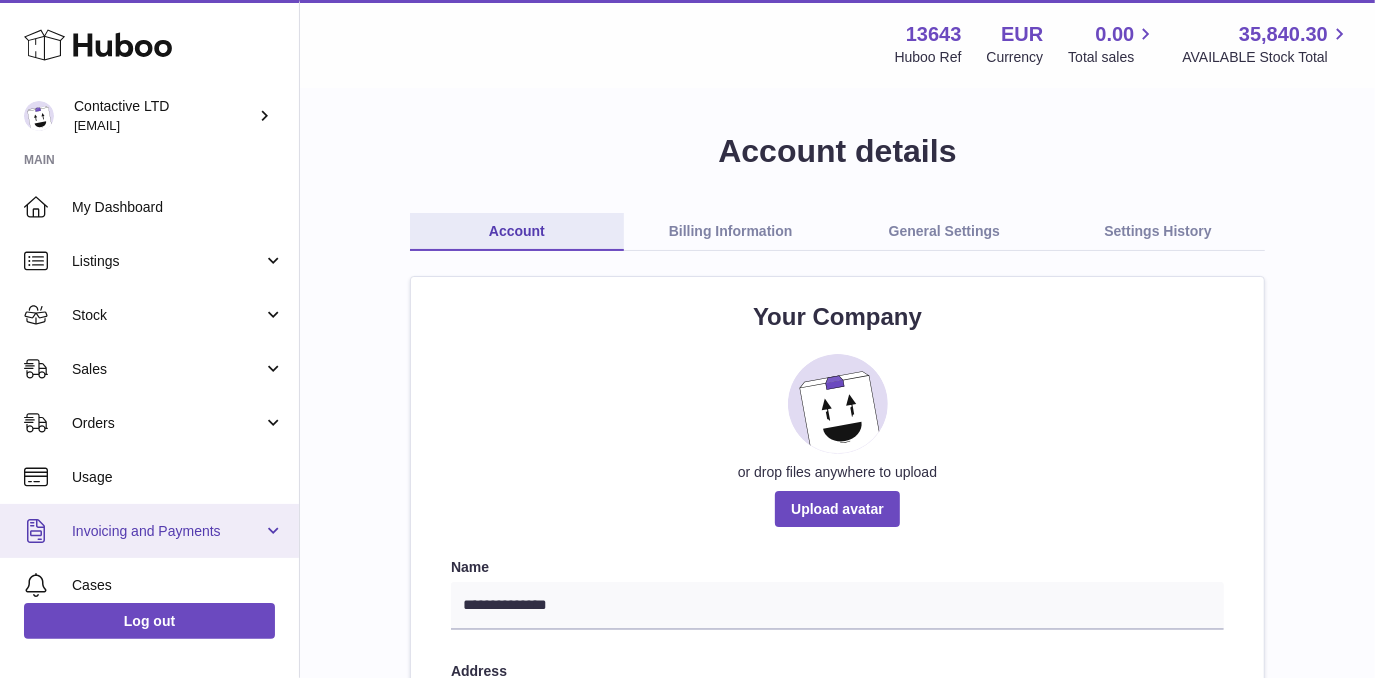 click on "Invoicing and Payments" at bounding box center [167, 531] 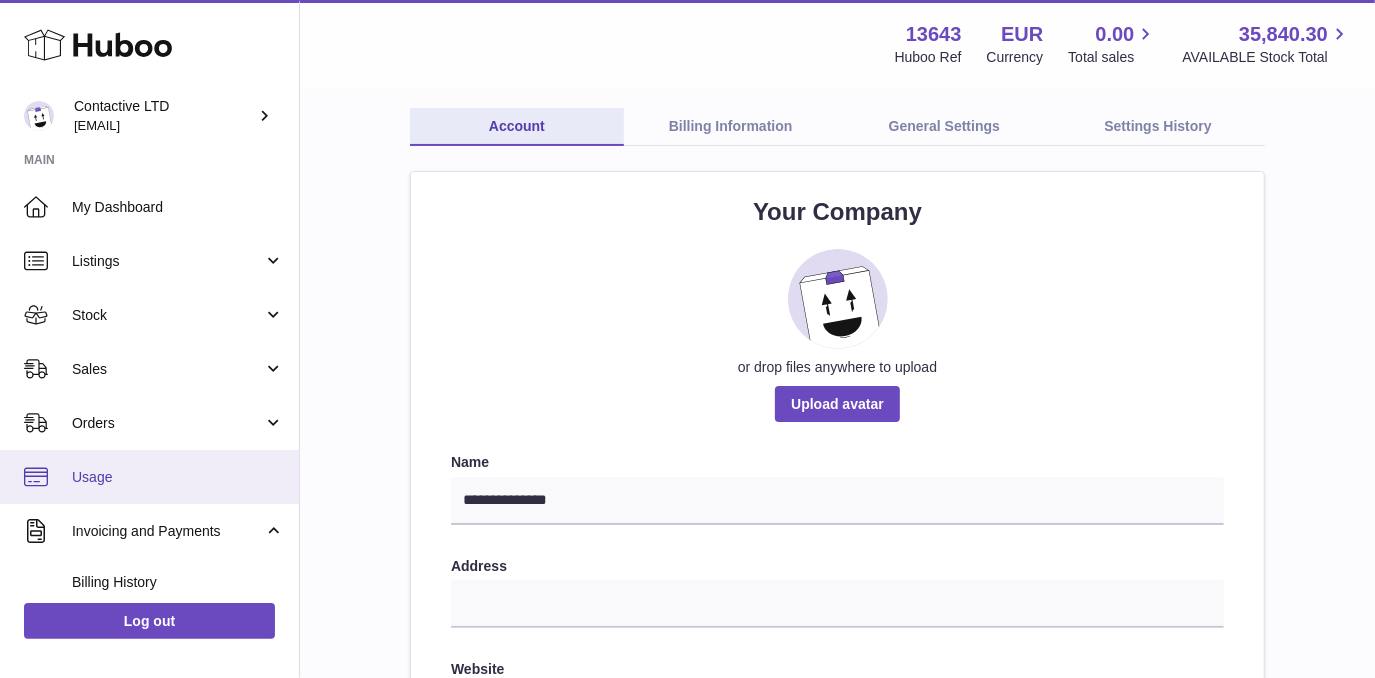 scroll, scrollTop: 181, scrollLeft: 0, axis: vertical 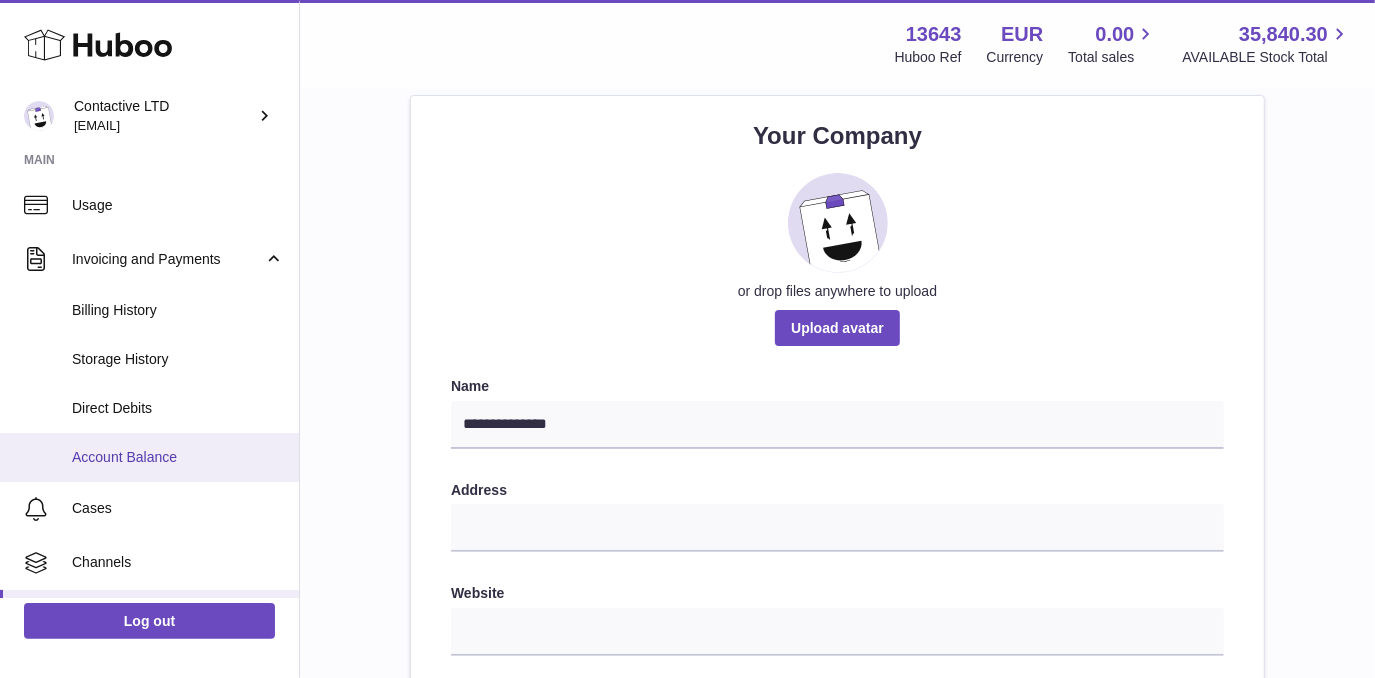 click on "Account Balance" at bounding box center [178, 457] 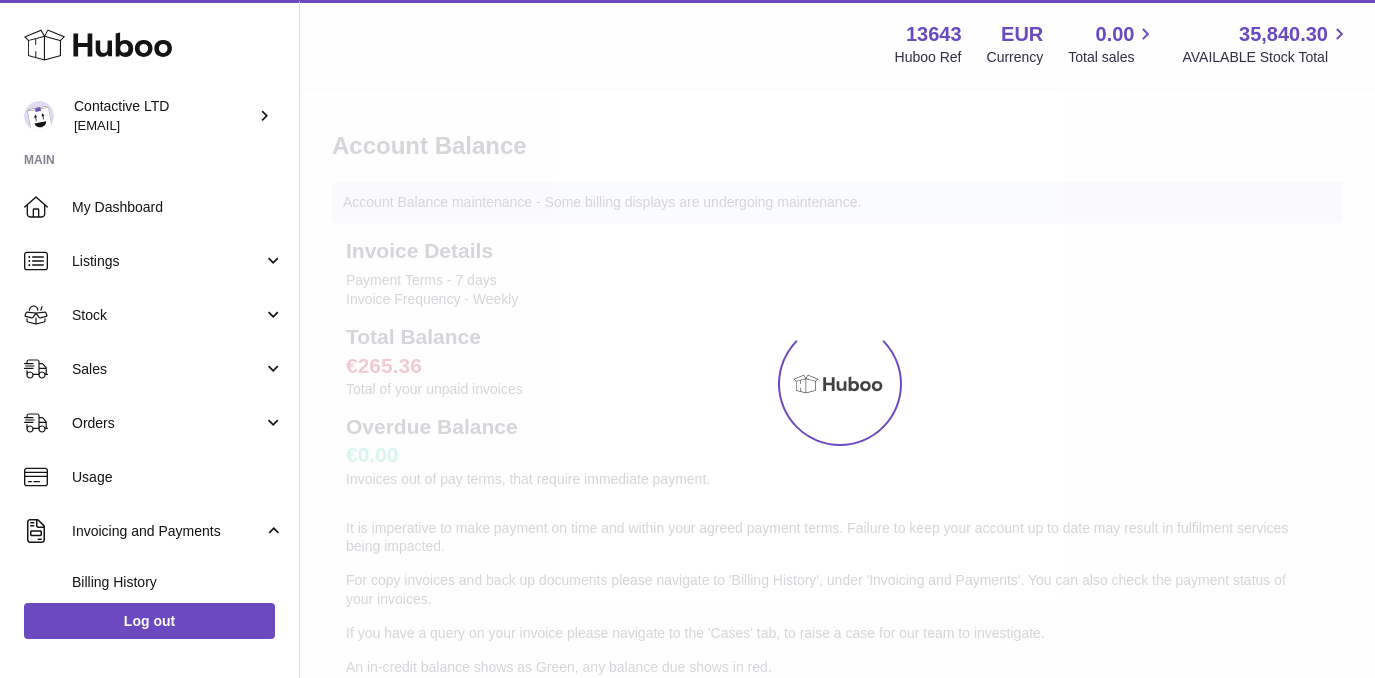 scroll, scrollTop: 0, scrollLeft: 0, axis: both 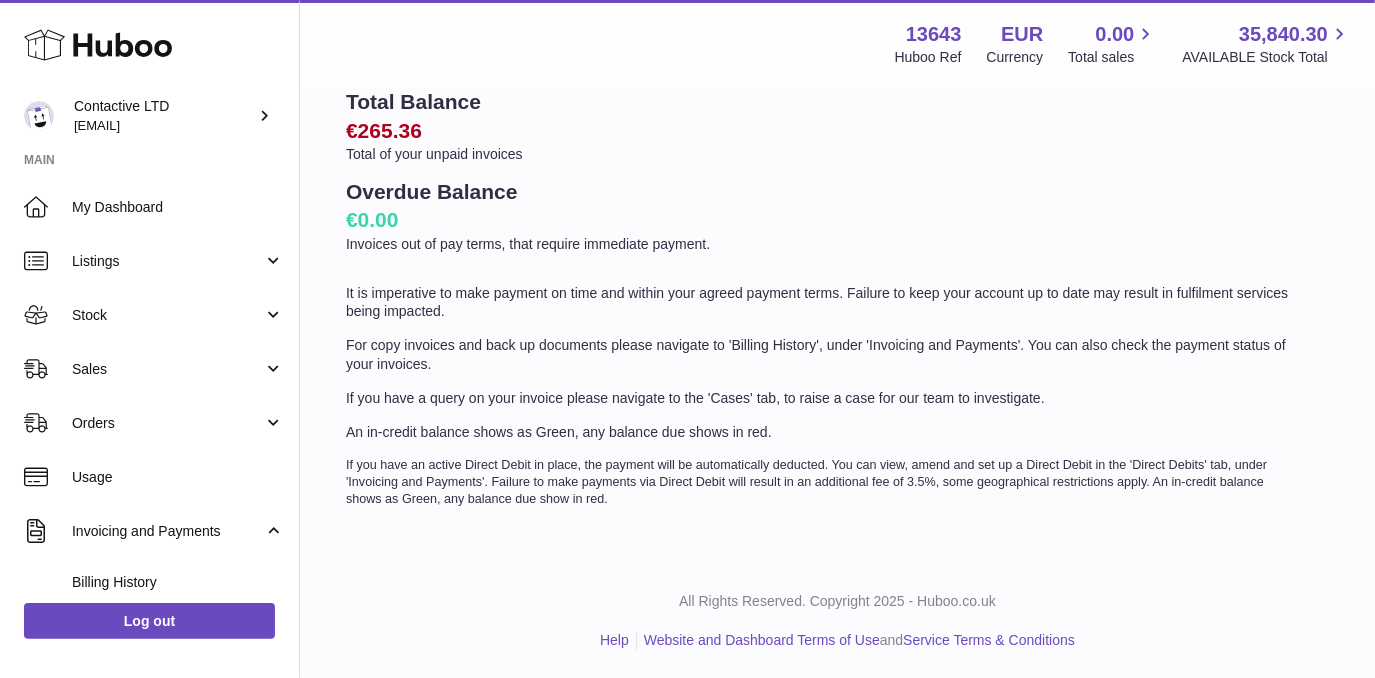 drag, startPoint x: 432, startPoint y: 344, endPoint x: 740, endPoint y: 360, distance: 308.4153 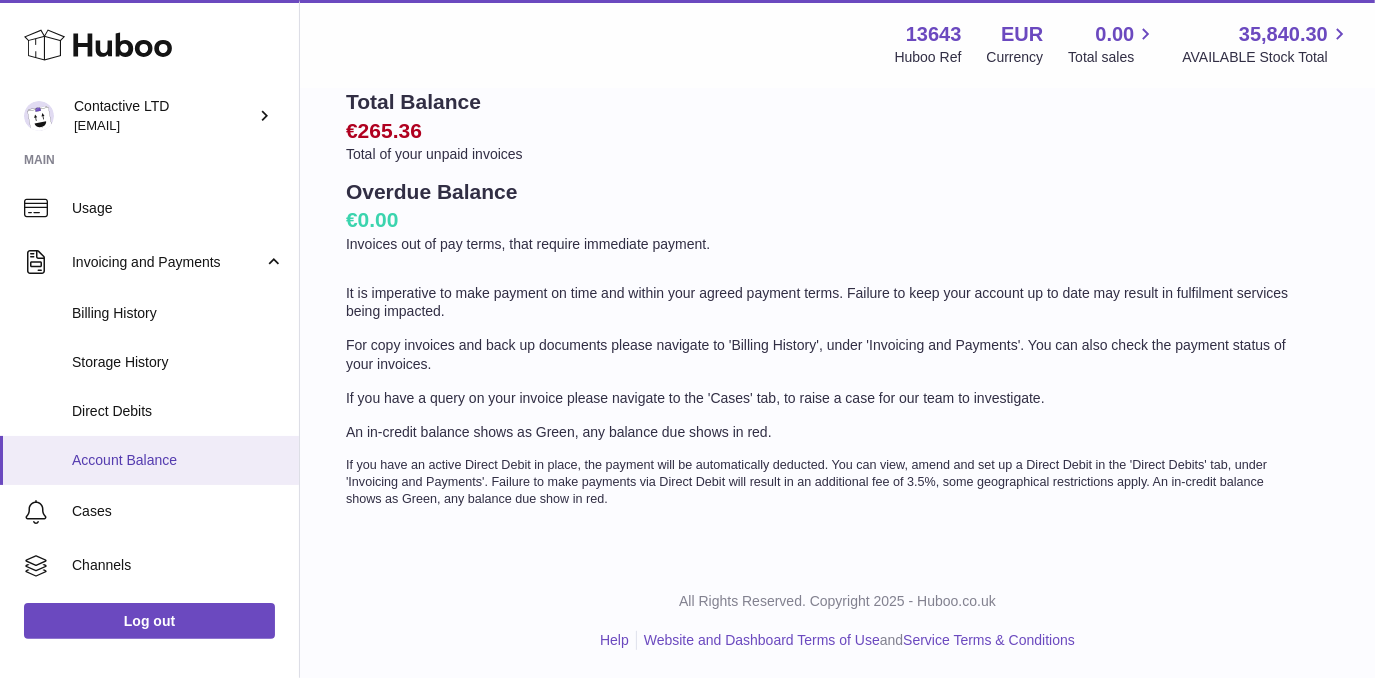 scroll, scrollTop: 272, scrollLeft: 0, axis: vertical 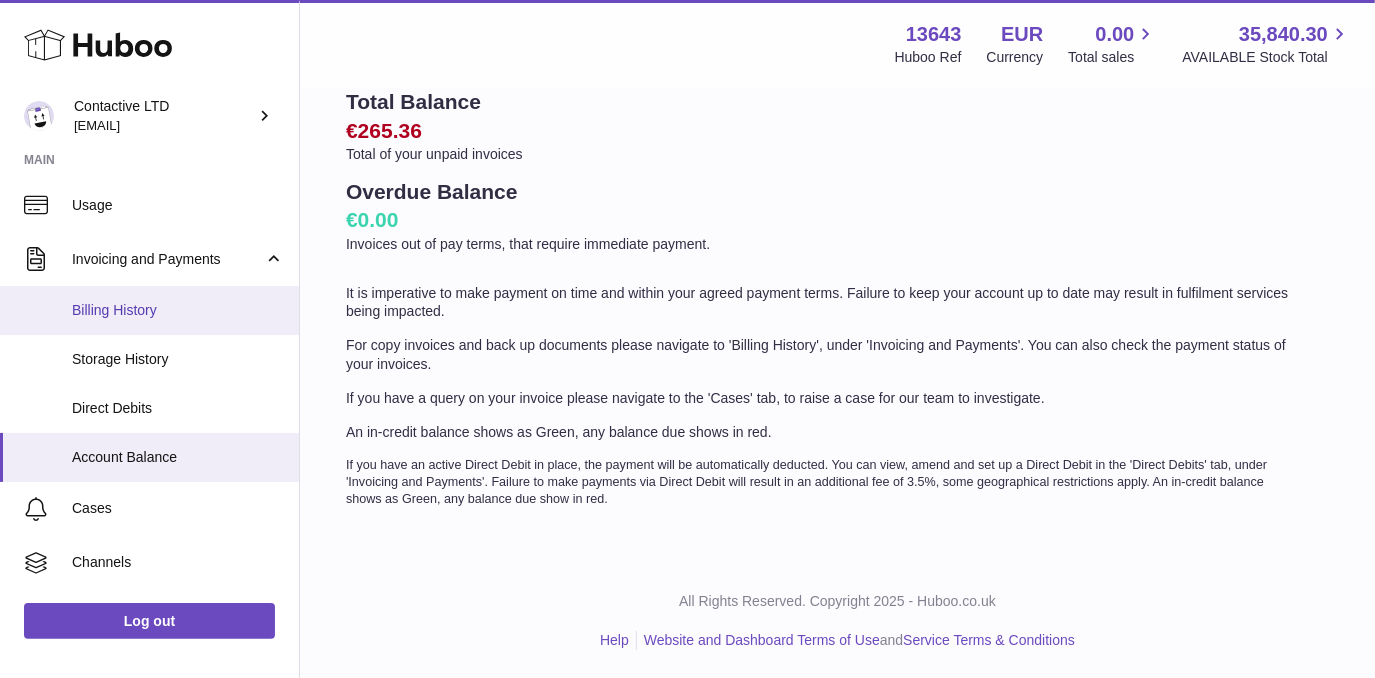 click on "Billing History" at bounding box center (178, 310) 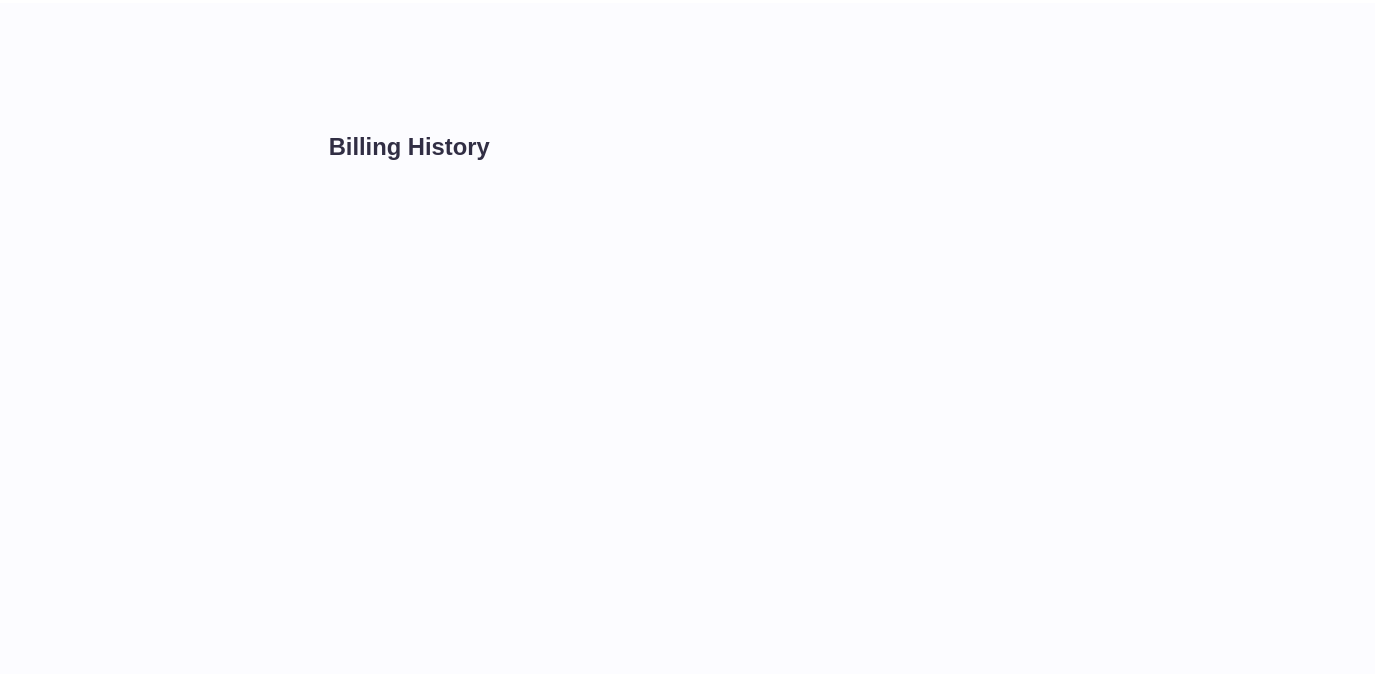 scroll, scrollTop: 0, scrollLeft: 0, axis: both 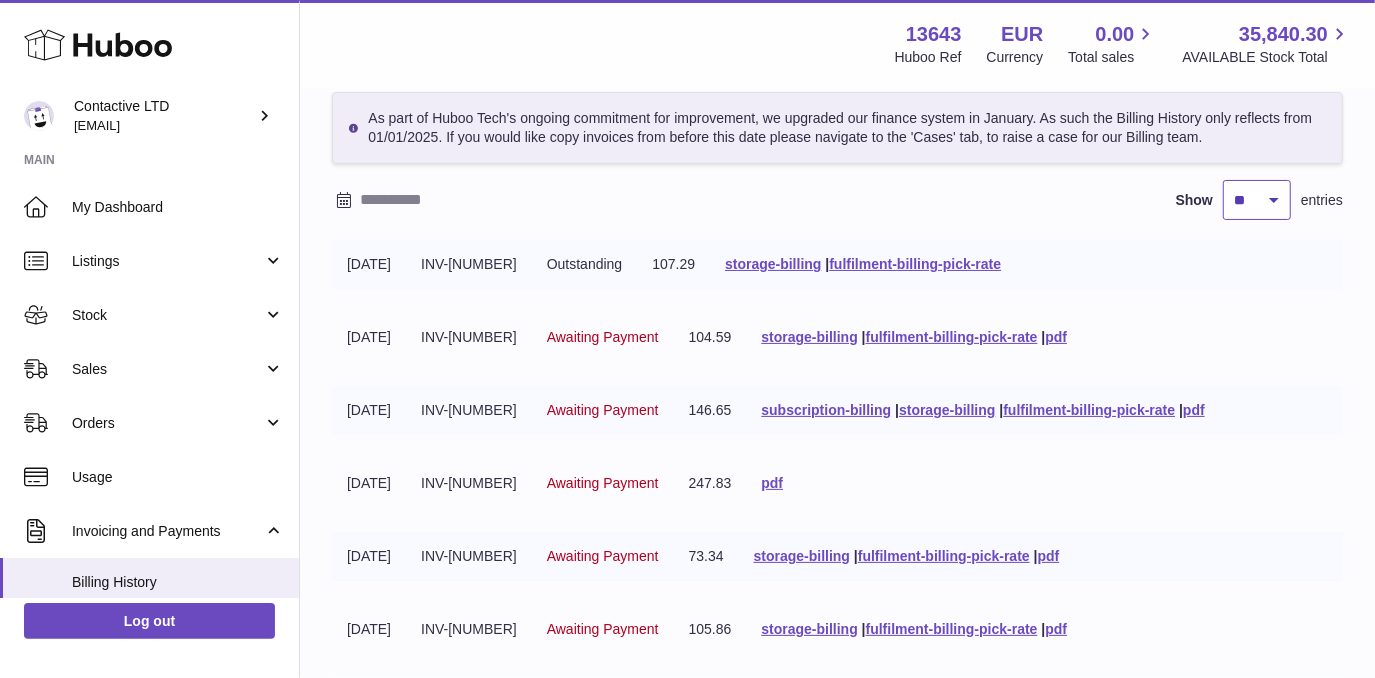 click on "** ** ** ***" at bounding box center (1257, 200) 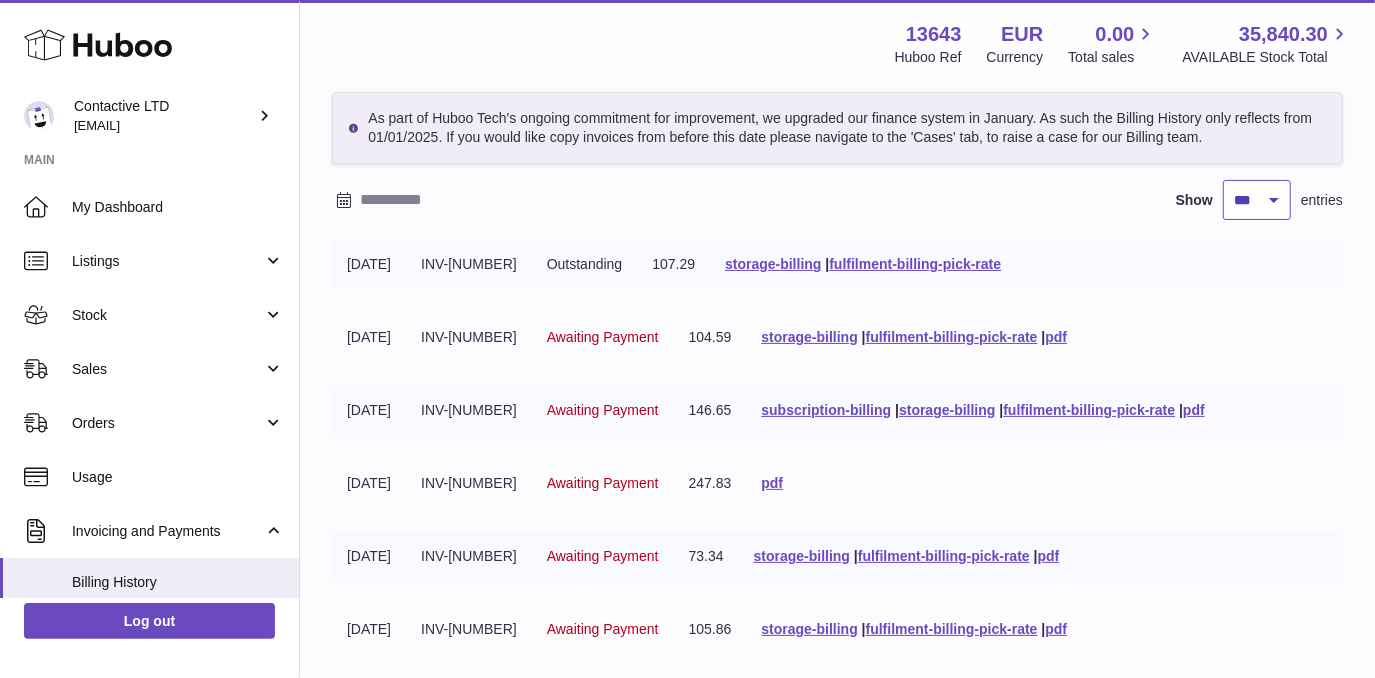 click on "** ** ** ***" at bounding box center (1257, 200) 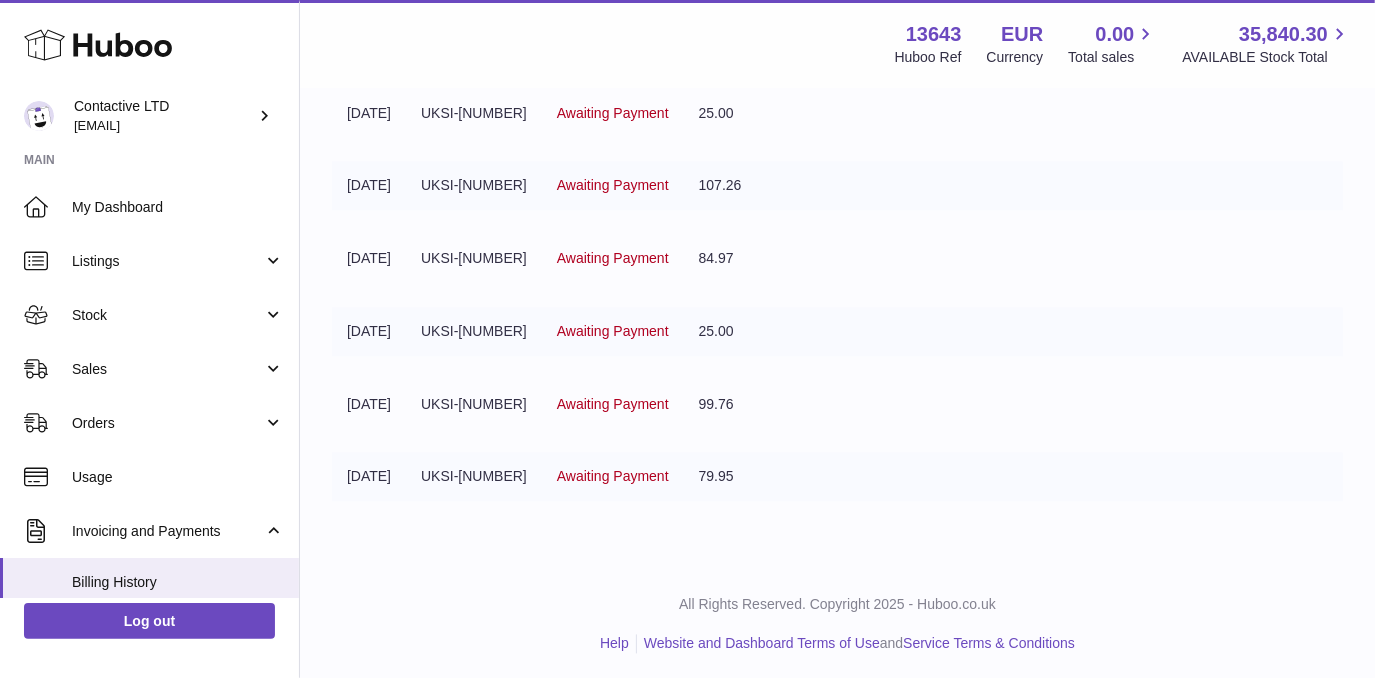 scroll, scrollTop: 2360, scrollLeft: 0, axis: vertical 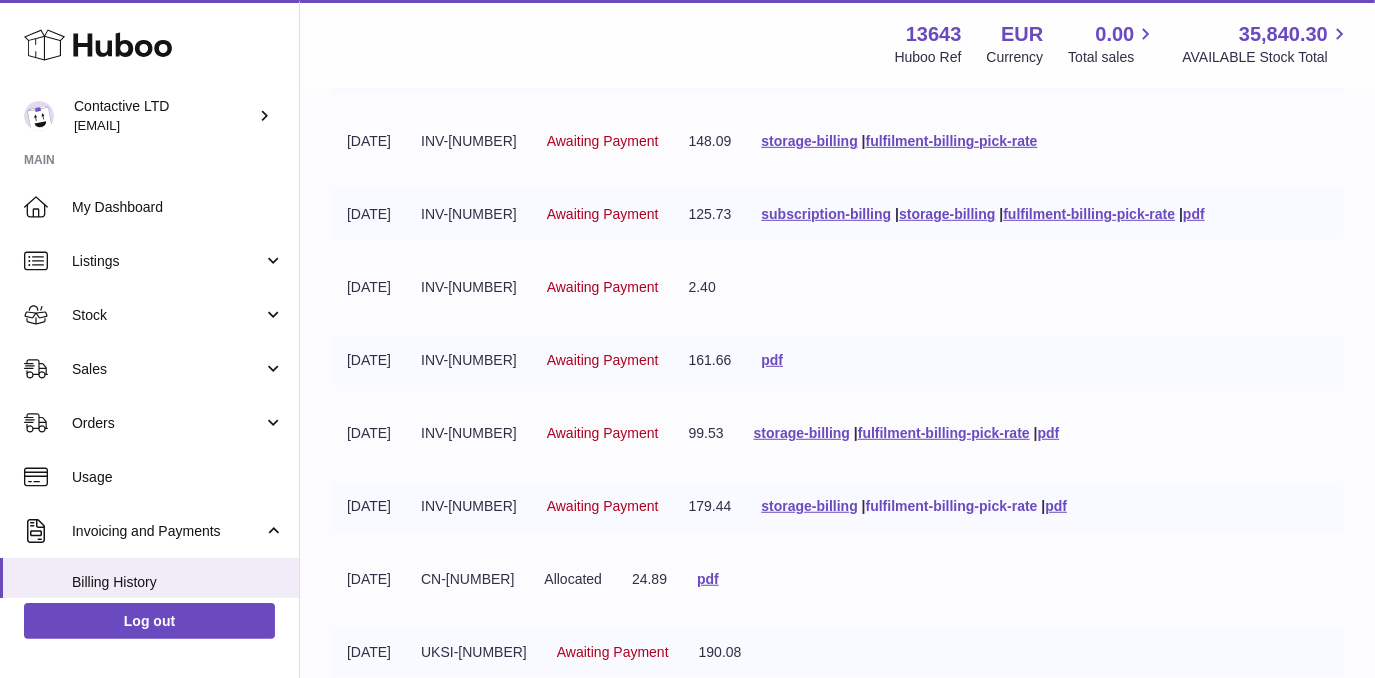 click on "fulfilment-billing-pick-rate" at bounding box center [952, 506] 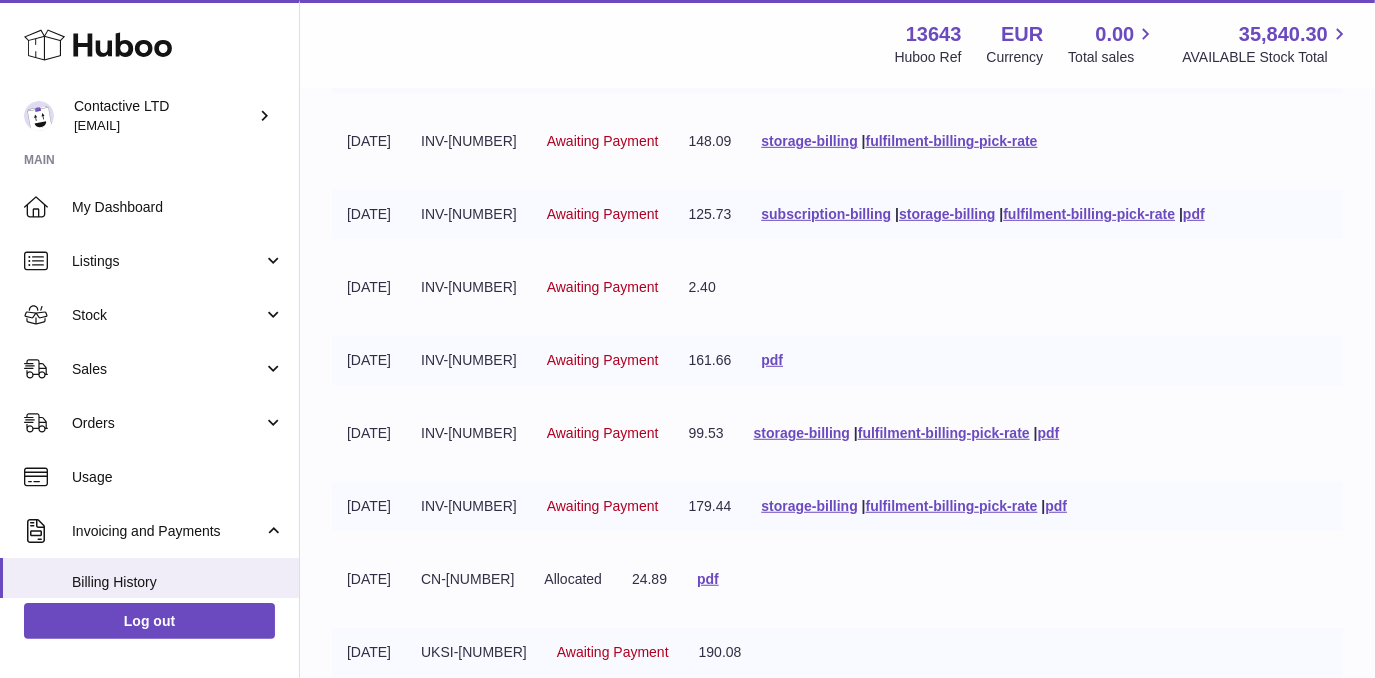 click on "INV-[NUMBER]" at bounding box center (469, 433) 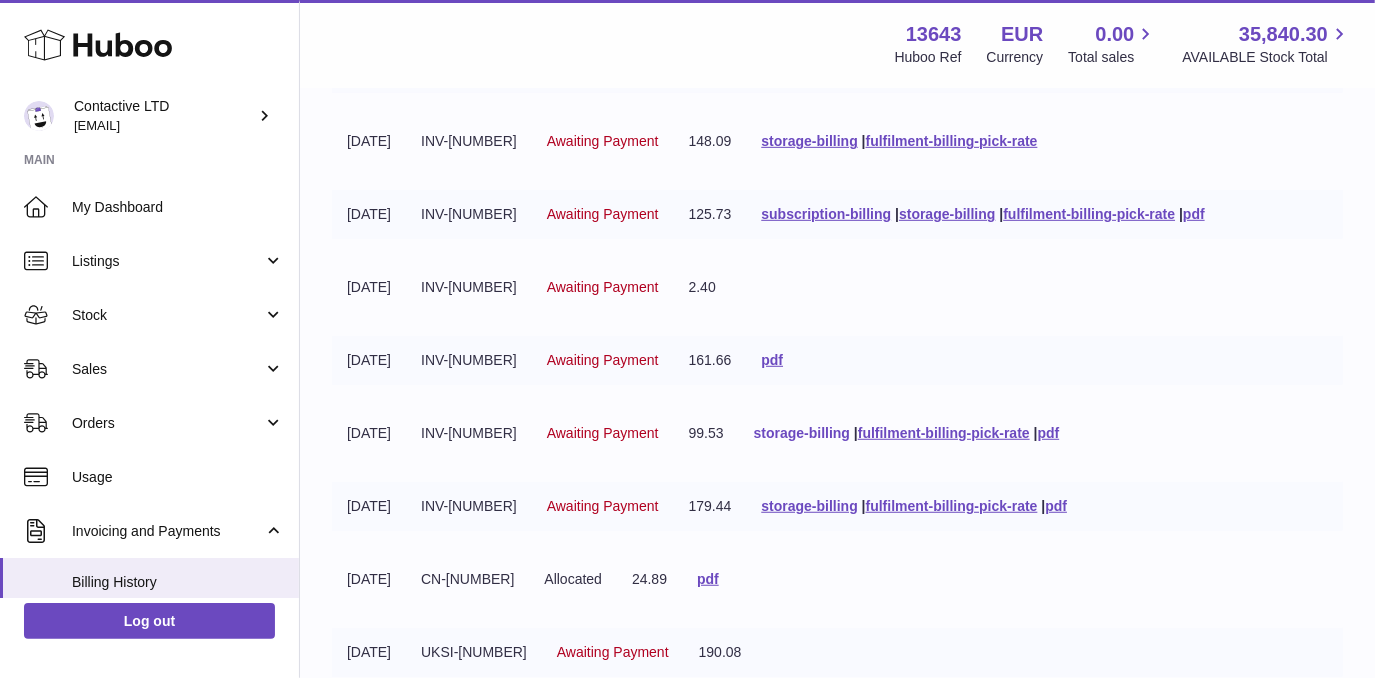 click on "storage-billing" at bounding box center (802, 433) 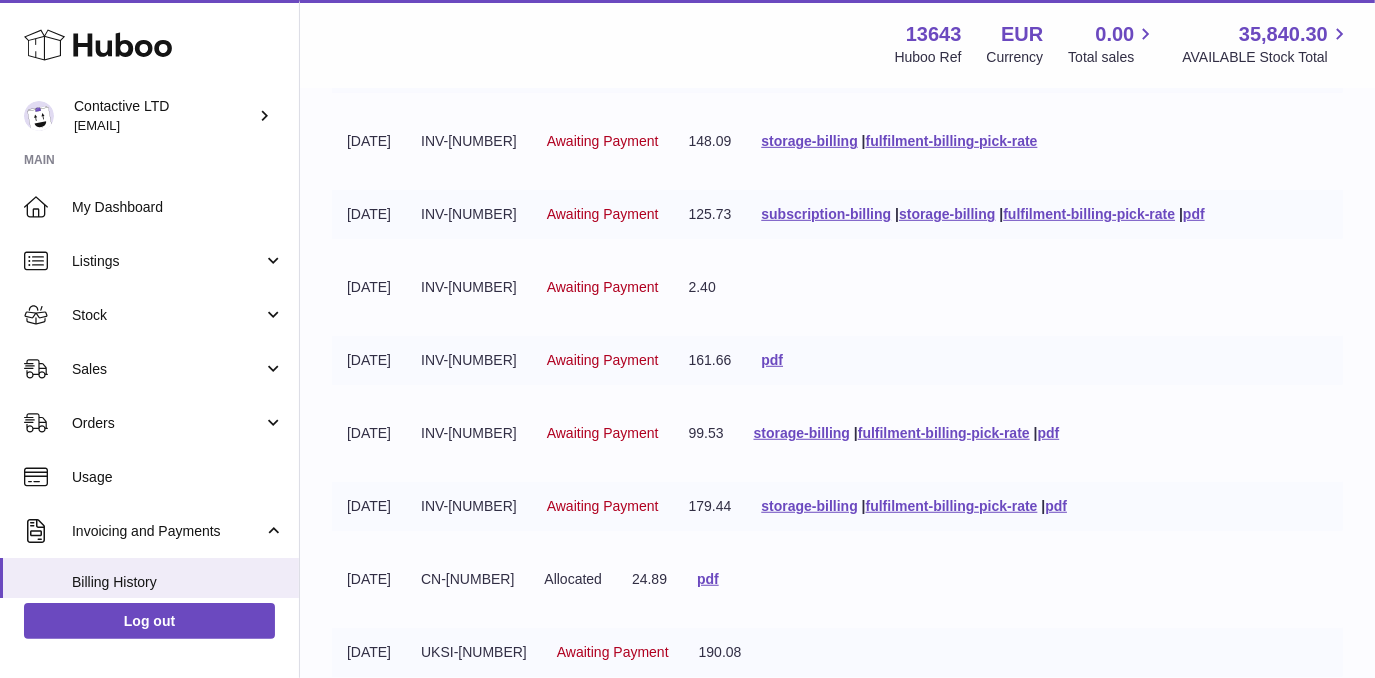 click on "[DATE]
INV-[NUMBER]
Awaiting Payment
161.66
pdf" at bounding box center [837, 360] 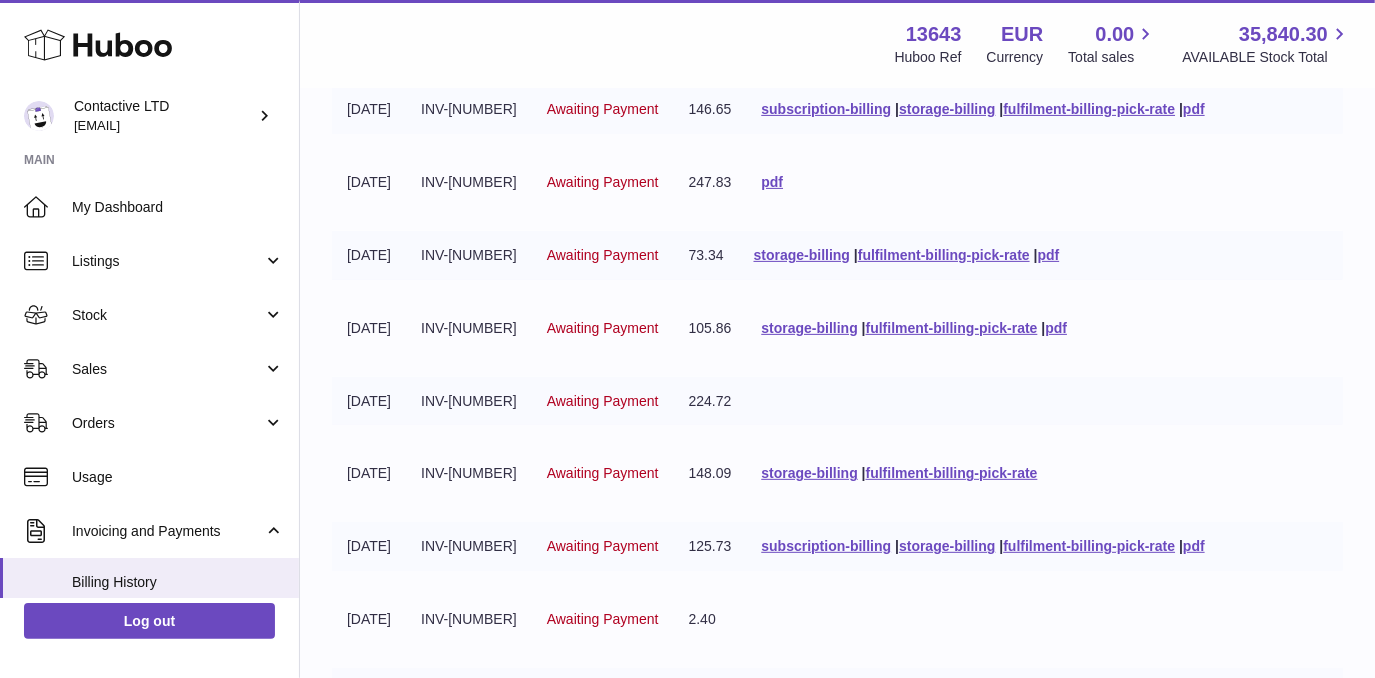 scroll, scrollTop: 360, scrollLeft: 0, axis: vertical 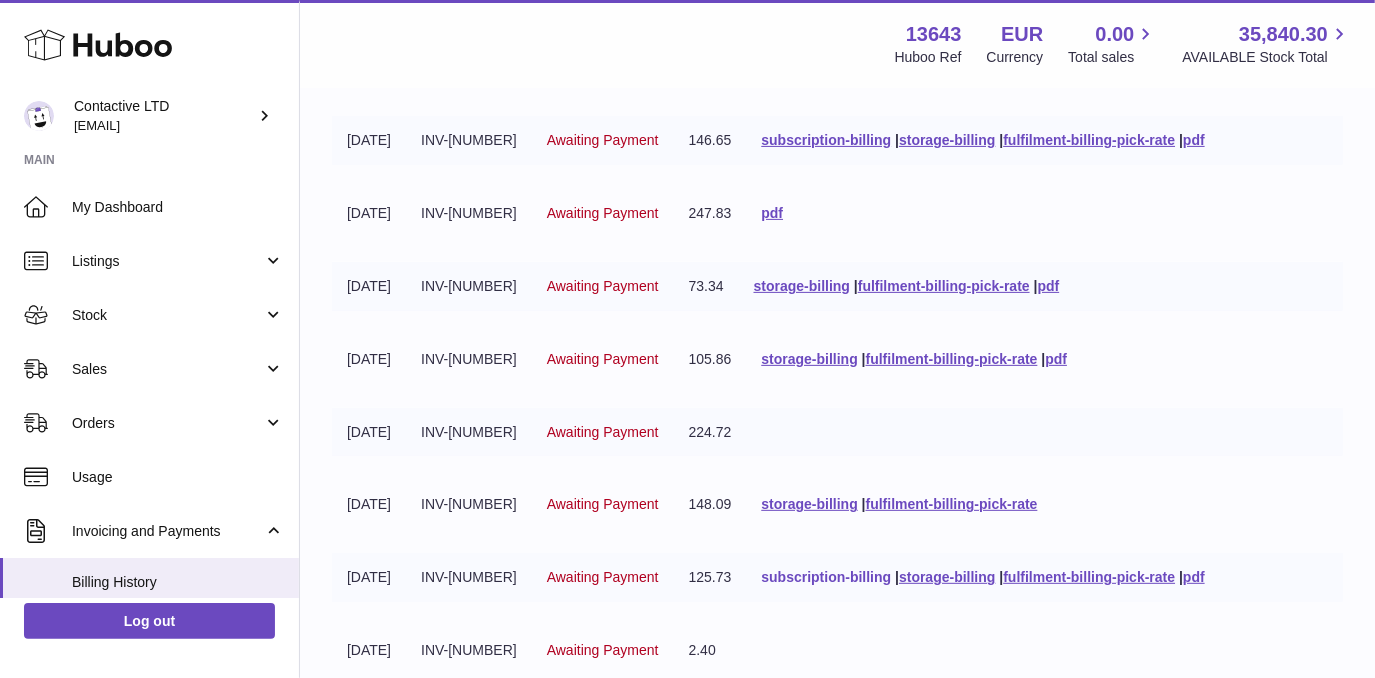 click on "subscription-billing" at bounding box center (826, 577) 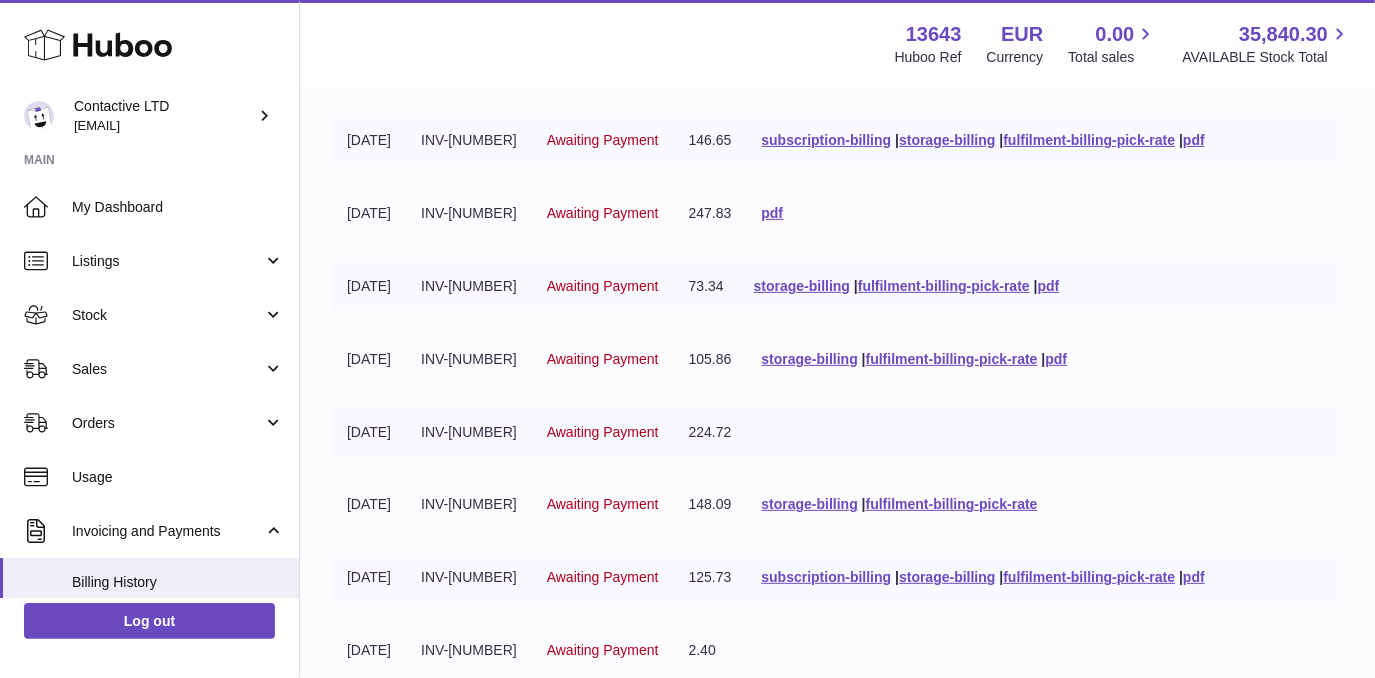 click on "[DATE]
INV-[NUMBER]
Awaiting Payment
224.72" at bounding box center (837, 432) 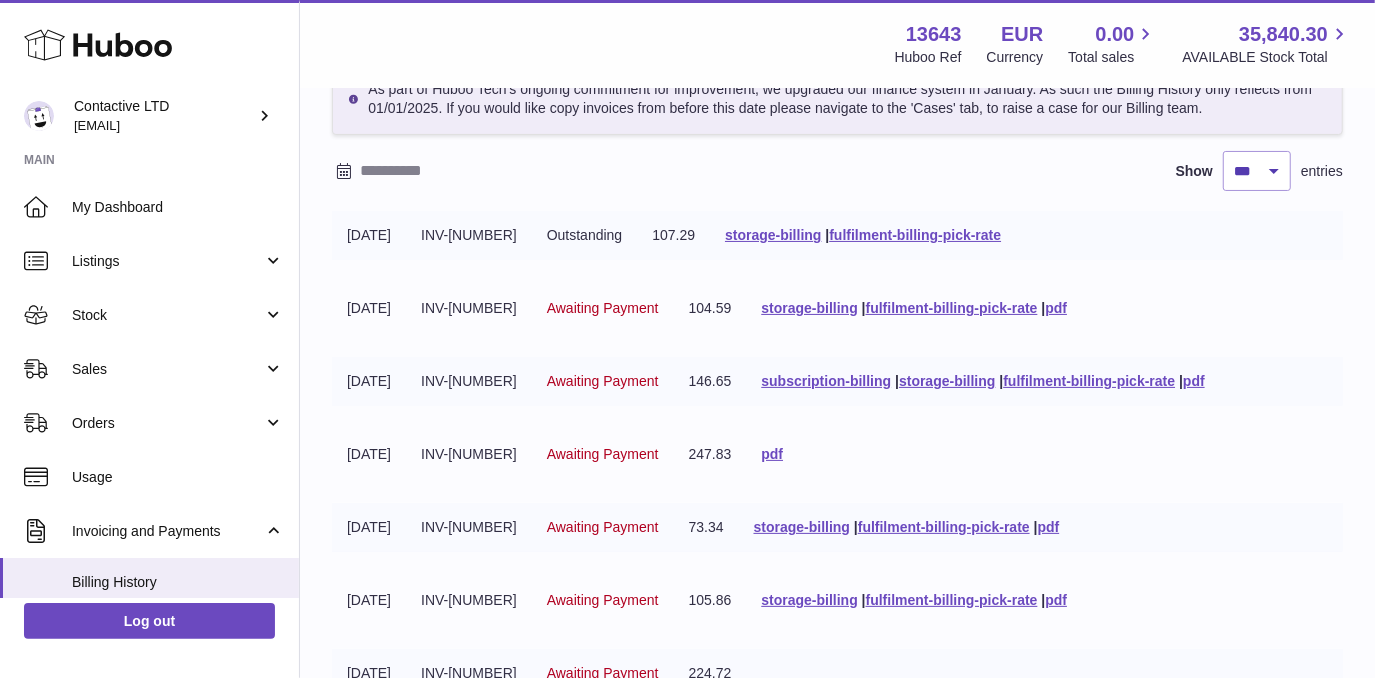 scroll, scrollTop: 87, scrollLeft: 0, axis: vertical 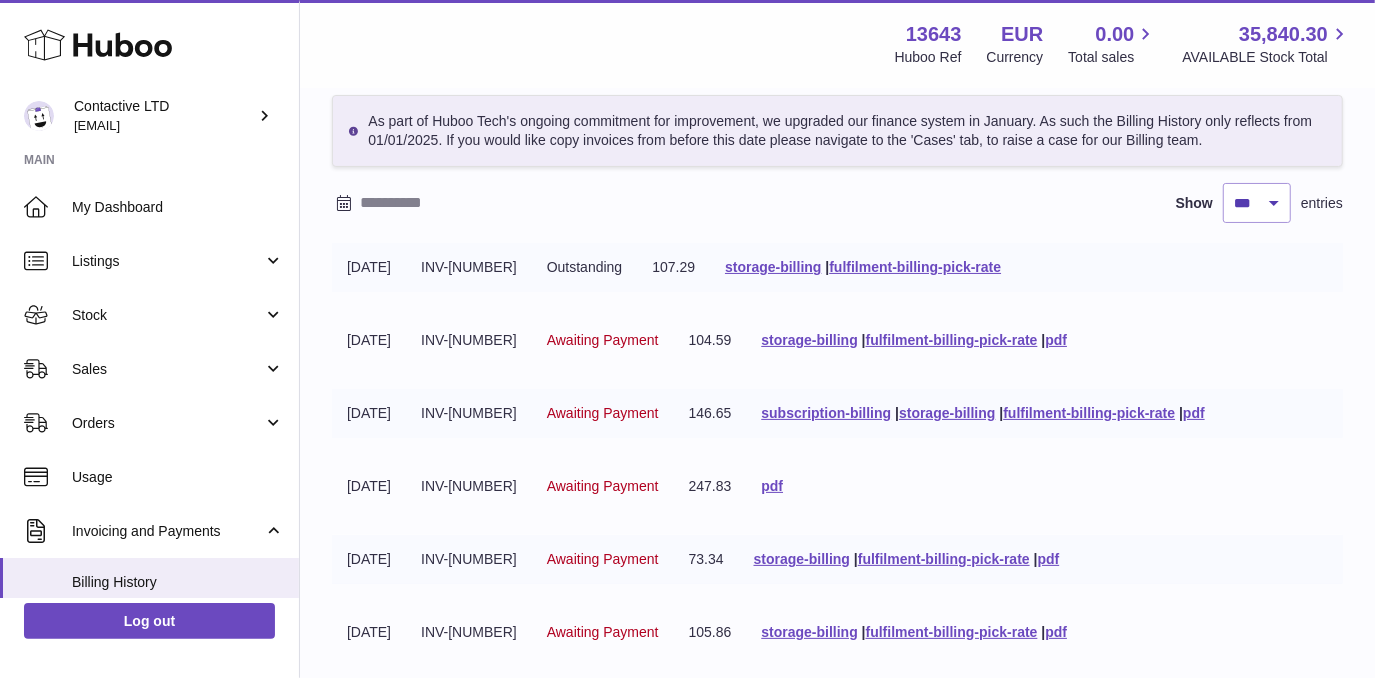 click on "13643" at bounding box center [934, 34] 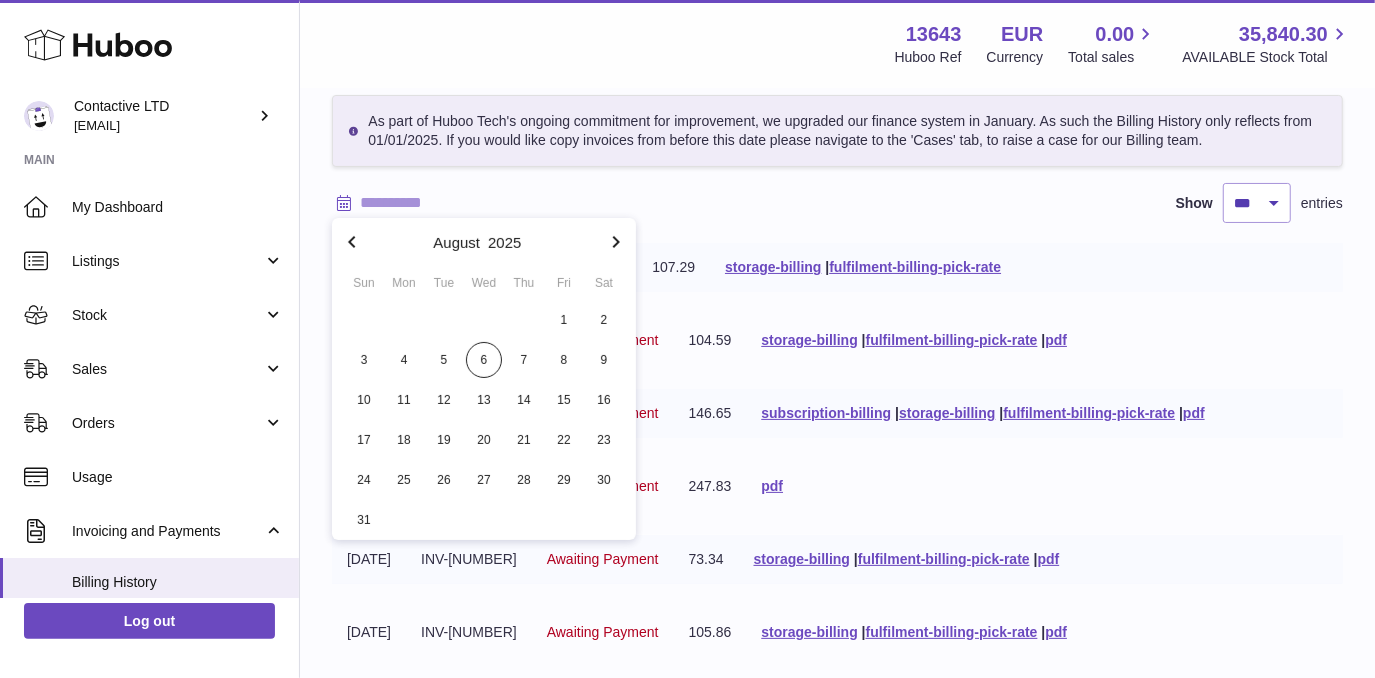click on "As part of Huboo Tech's ongoing commitment for improvement, we upgraded our finance system in January. As such the Billing History only reflects from 01/01/[YEAR]. If you would like copy invoices from before this date please navigate to the 'Cases' tab, to raise a case for our Billing team.
Show
** ** ** ***
entries
Invoice Date   Description   Status   Amount   Action
[DATE]
INV-[NUMBER]
Outstanding
107.29
storage-billing
|
fulfilment-billing-pick-rate
[DATE]
INV-[NUMBER]
Awaiting Payment
104.59
storage-billing
|
fulfilment-billing-pick-rate
|" at bounding box center (837, 1444) 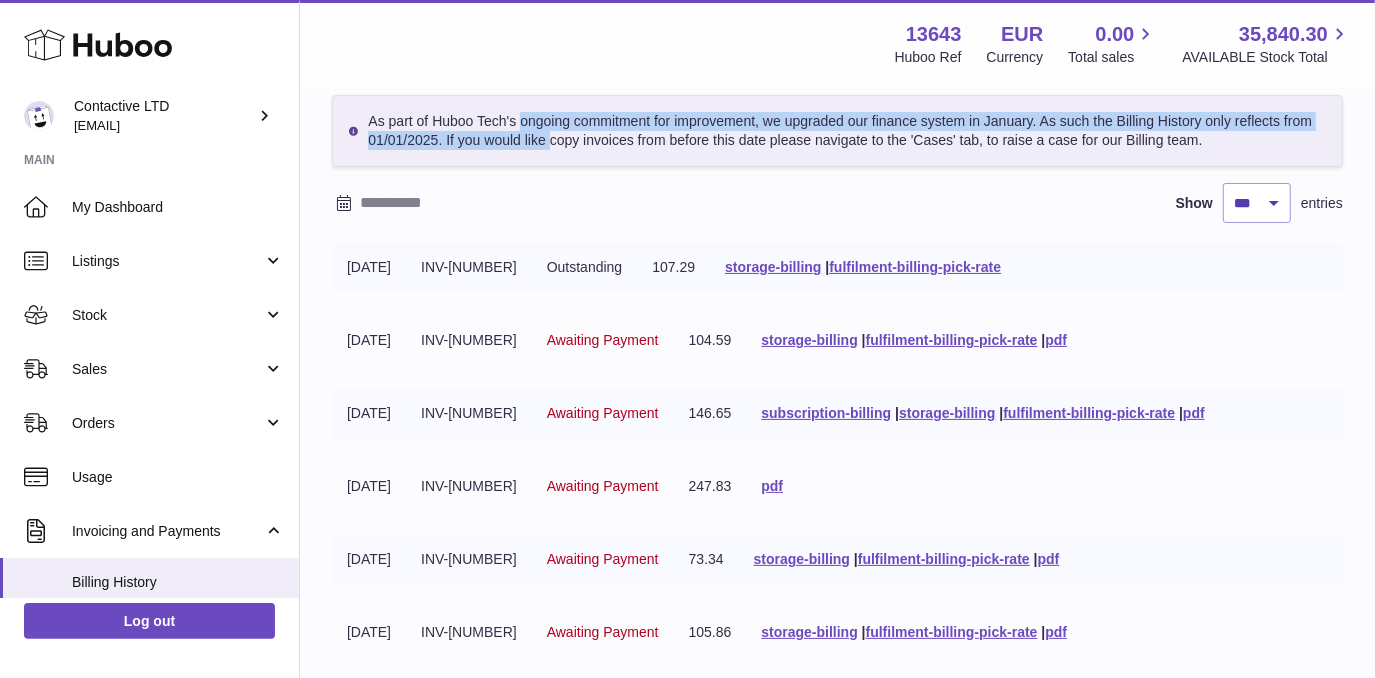 drag, startPoint x: 494, startPoint y: 116, endPoint x: 522, endPoint y: 143, distance: 38.8973 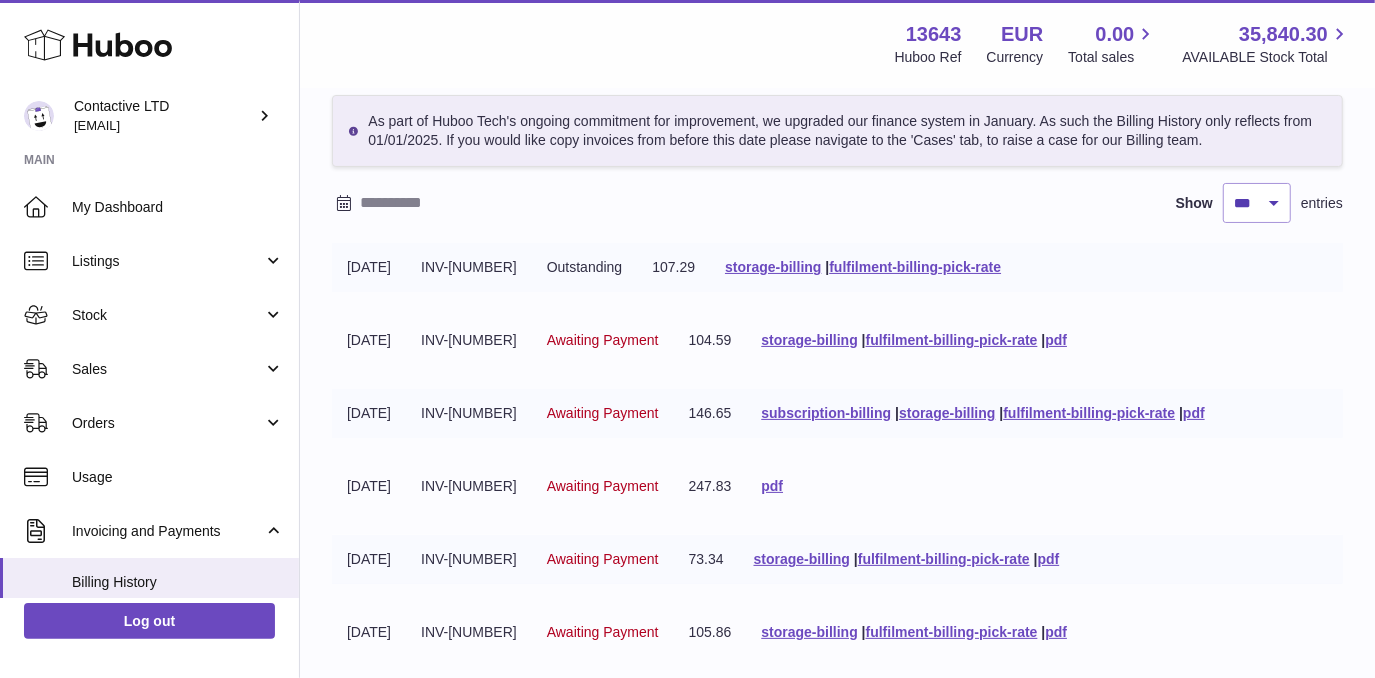 drag, startPoint x: 522, startPoint y: 143, endPoint x: 661, endPoint y: 142, distance: 139.0036 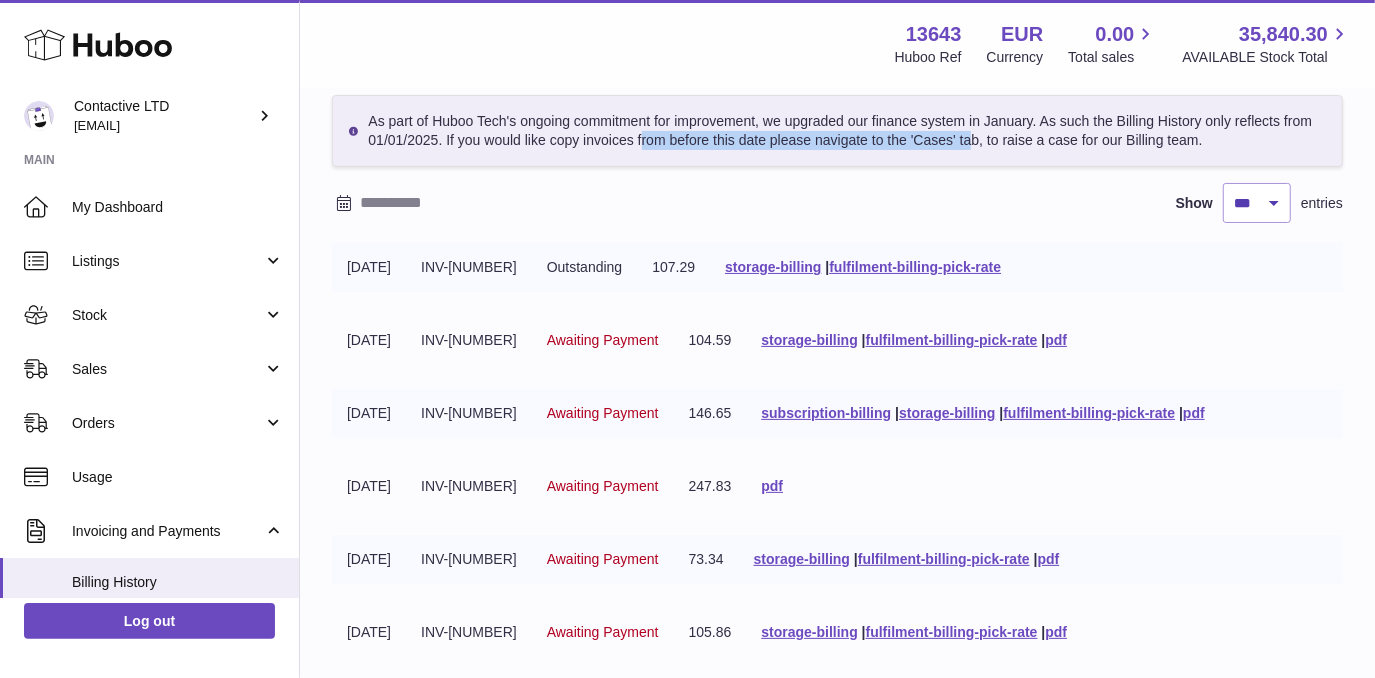 drag, startPoint x: 609, startPoint y: 140, endPoint x: 947, endPoint y: 140, distance: 338 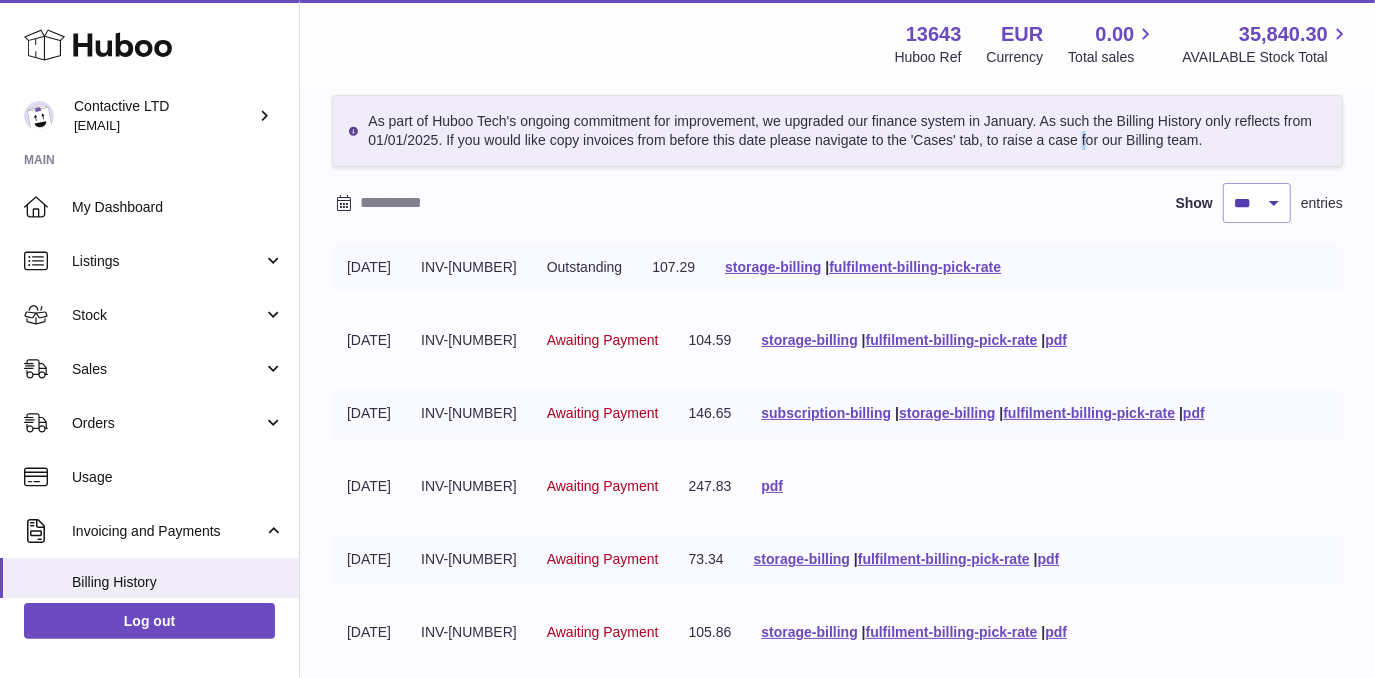 drag, startPoint x: 947, startPoint y: 140, endPoint x: 1052, endPoint y: 155, distance: 106.06602 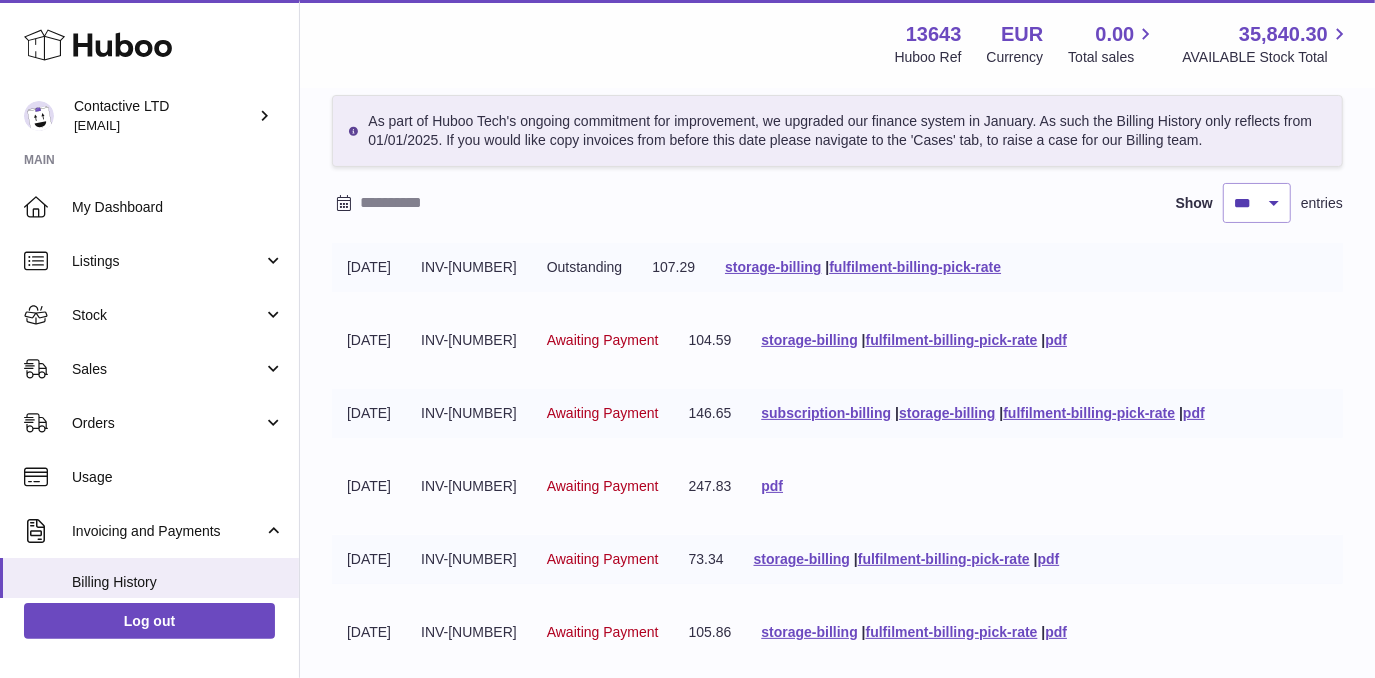 drag, startPoint x: 1052, startPoint y: 155, endPoint x: 960, endPoint y: 145, distance: 92.541885 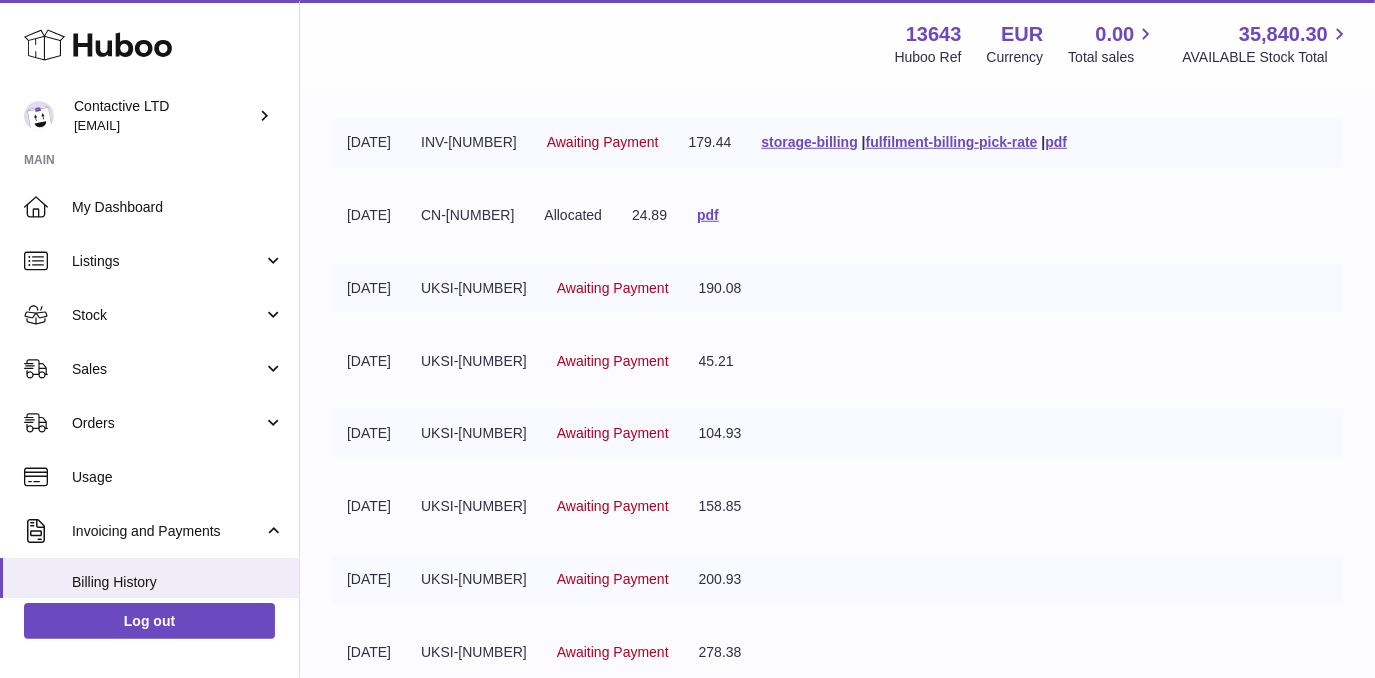 scroll, scrollTop: 996, scrollLeft: 0, axis: vertical 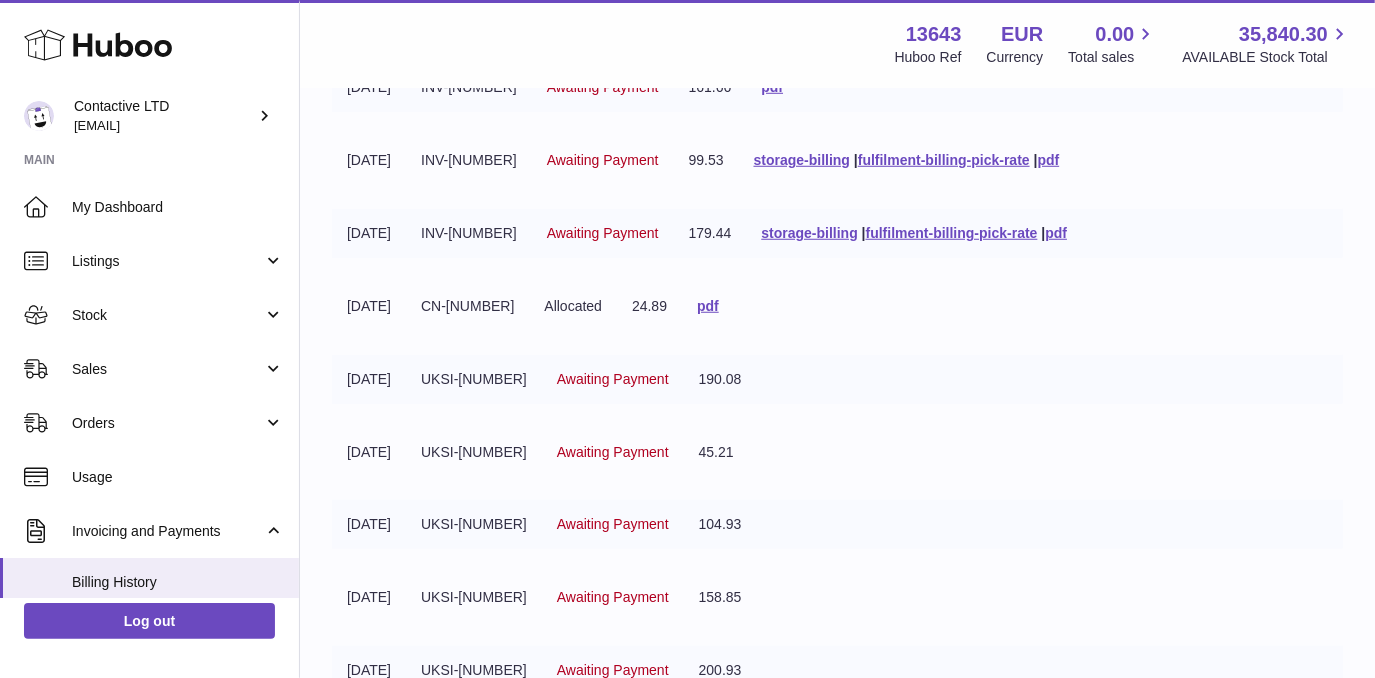 drag, startPoint x: 885, startPoint y: 434, endPoint x: 845, endPoint y: 467, distance: 51.855568 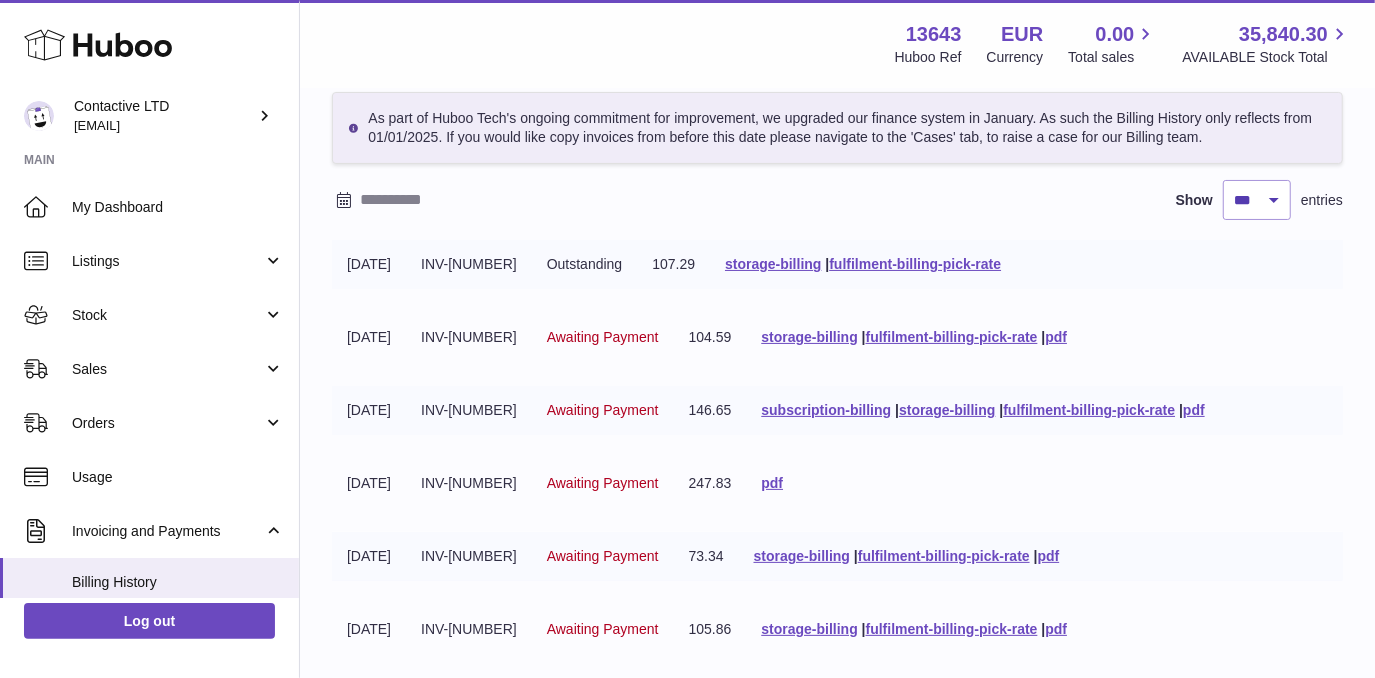 scroll, scrollTop: 90, scrollLeft: 0, axis: vertical 